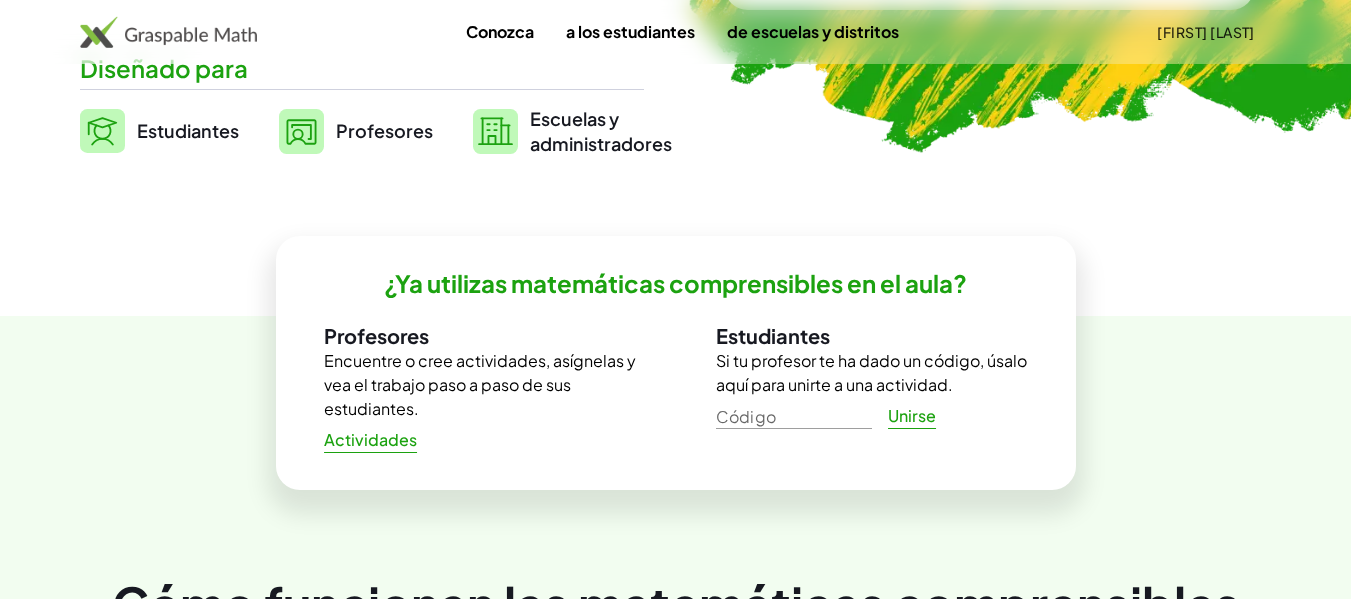 scroll, scrollTop: 0, scrollLeft: 0, axis: both 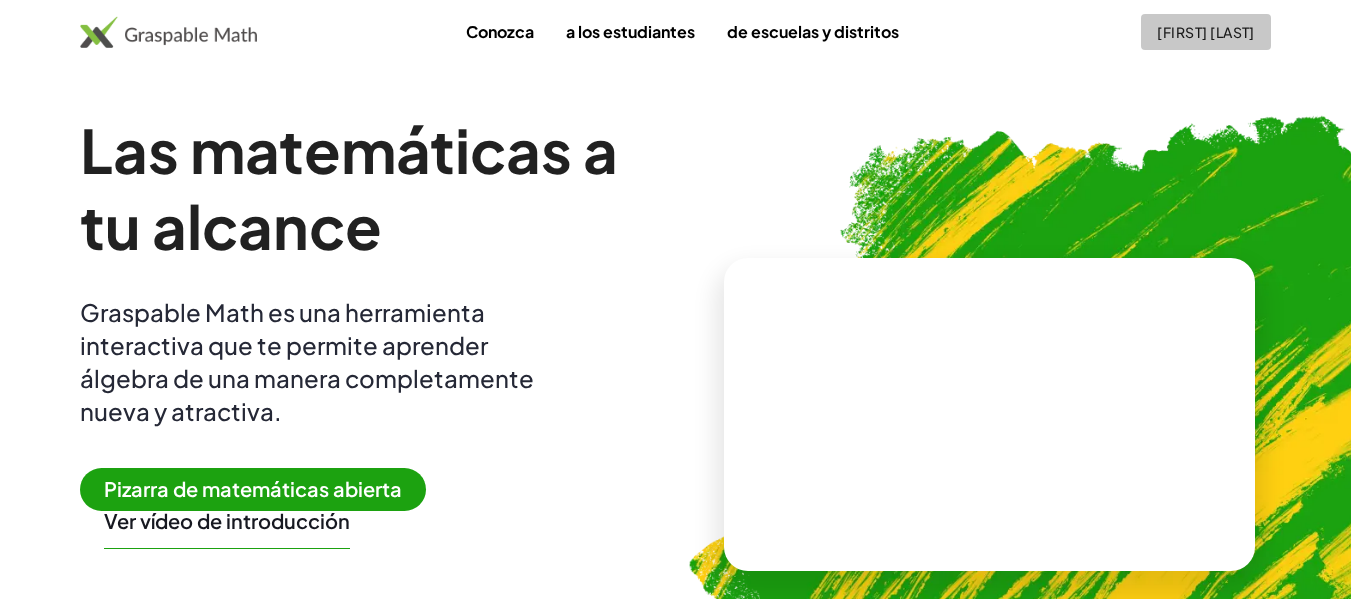 click on "[FIRST] [LAST]" at bounding box center [1206, 32] 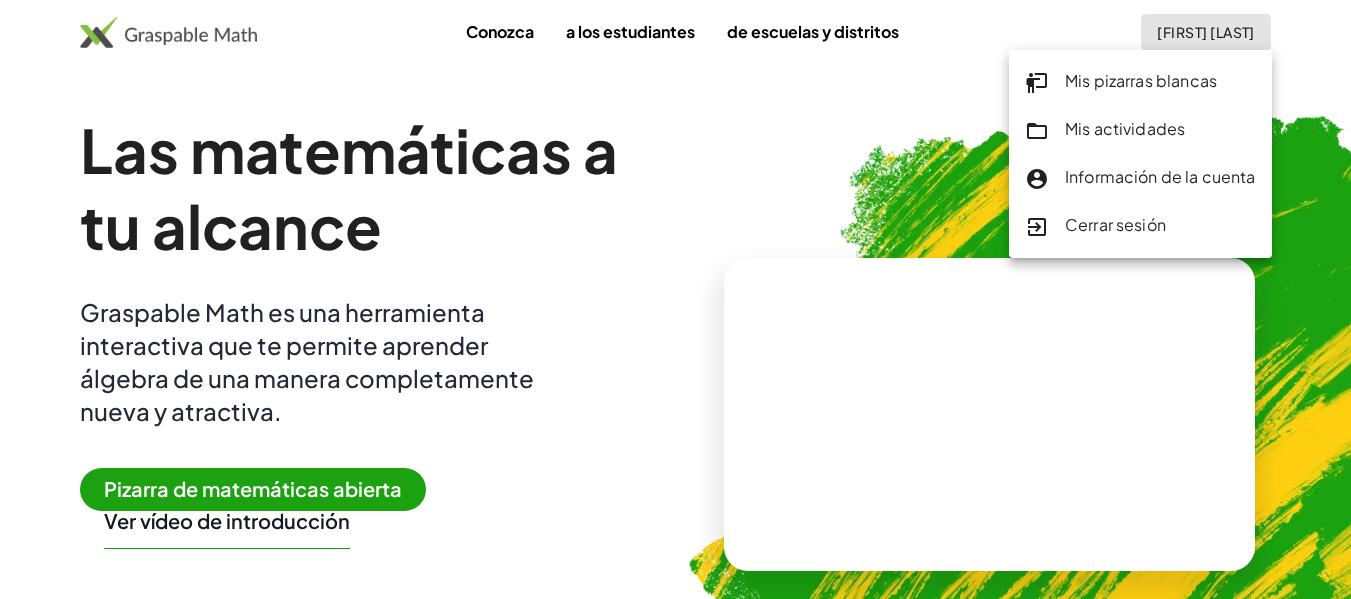 click on "Mis pizarras blancas" at bounding box center (1141, 80) 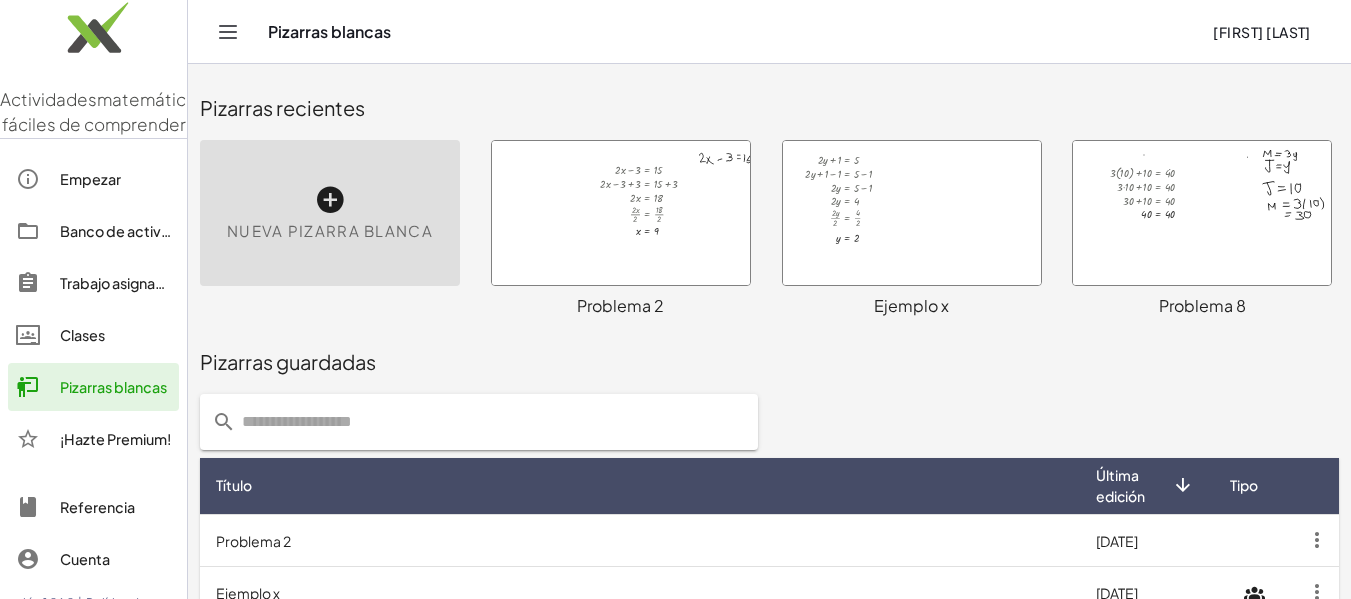 click on "Clases" 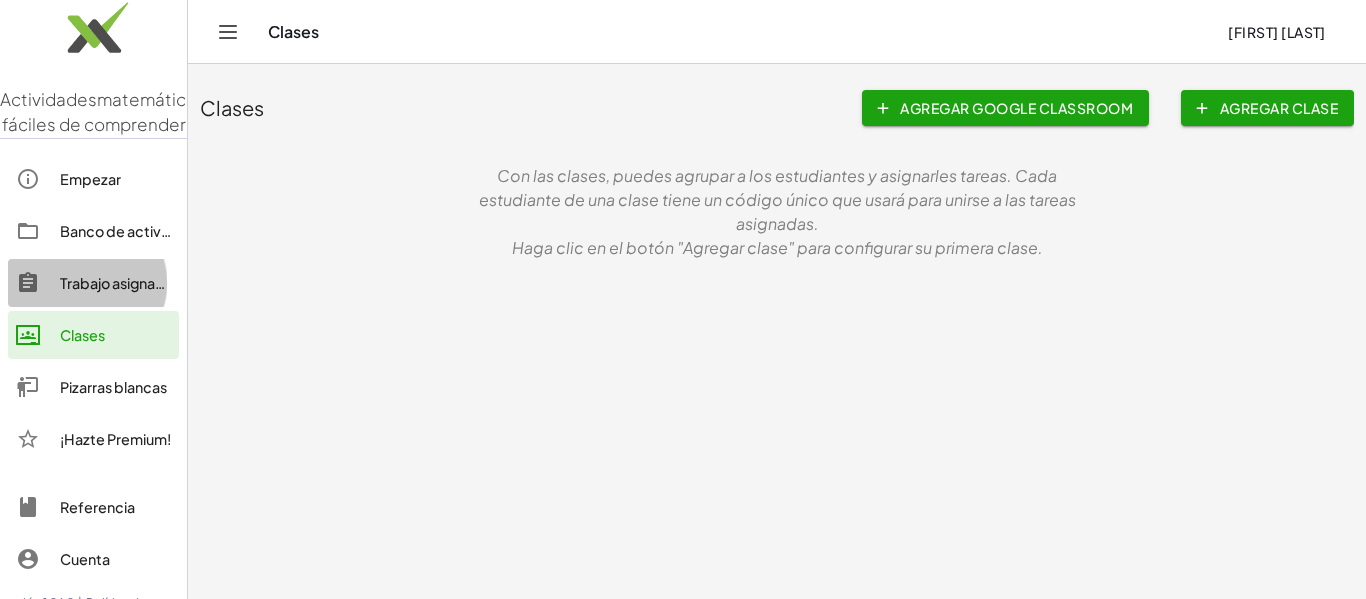 click on "Trabajo asignado" at bounding box center [117, 283] 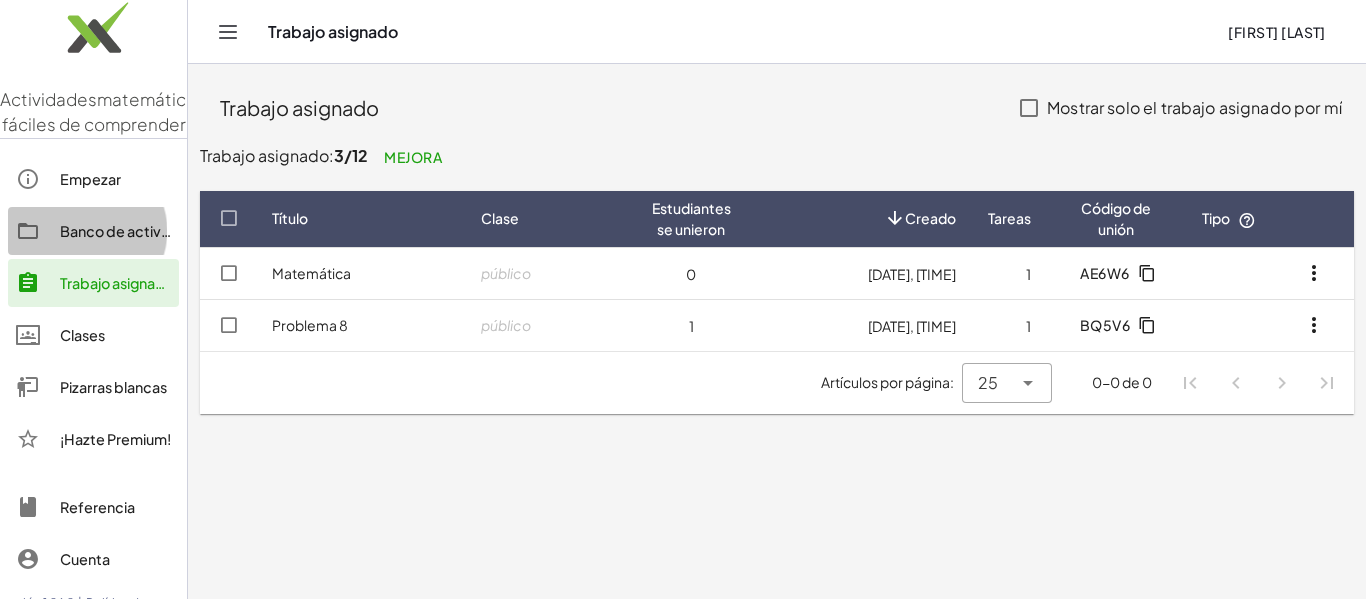 click on "Banco de actividades" at bounding box center [134, 231] 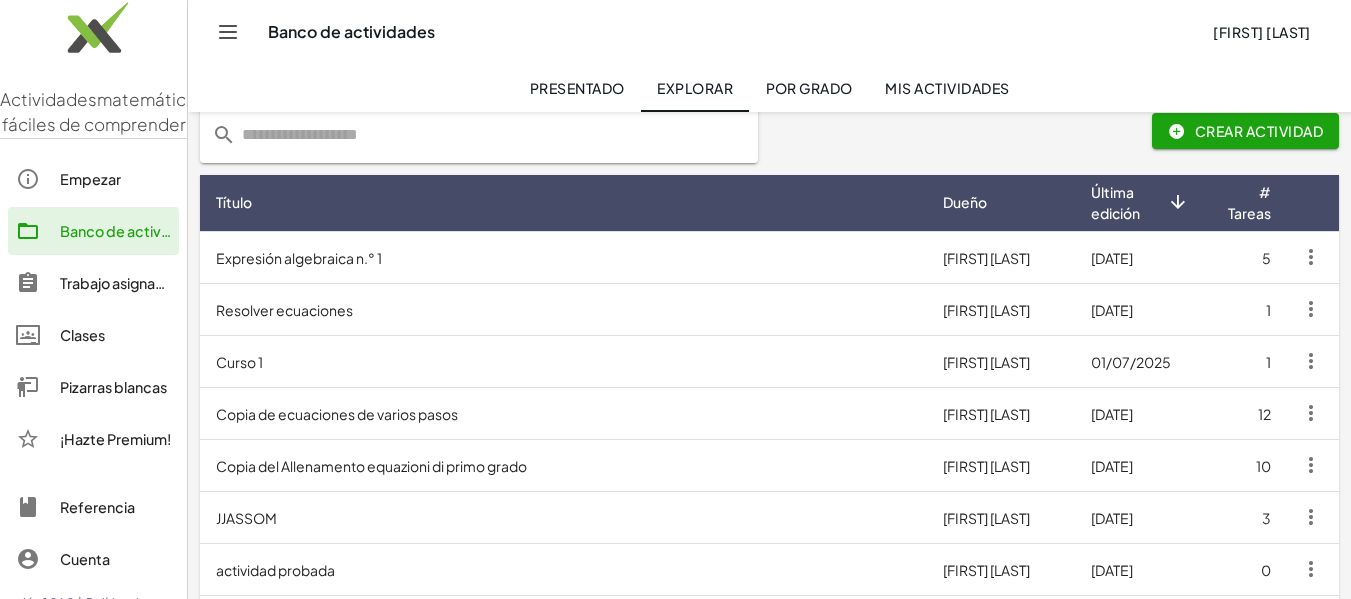 scroll, scrollTop: 77, scrollLeft: 0, axis: vertical 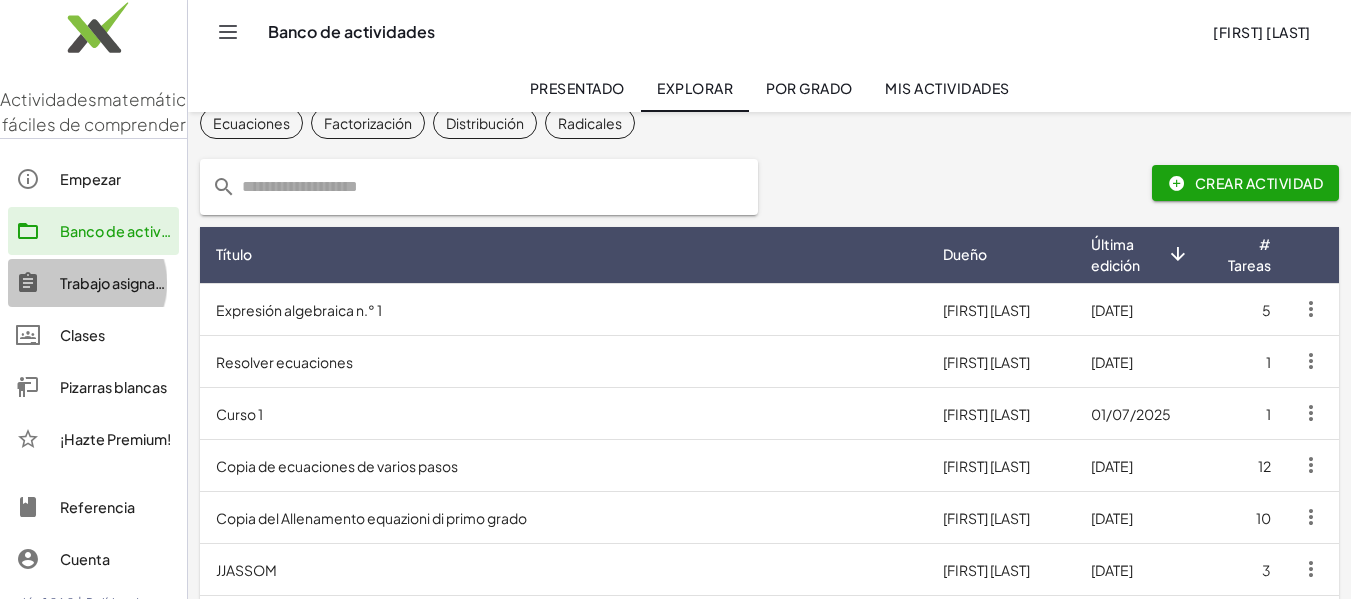 click on "Trabajo asignado" 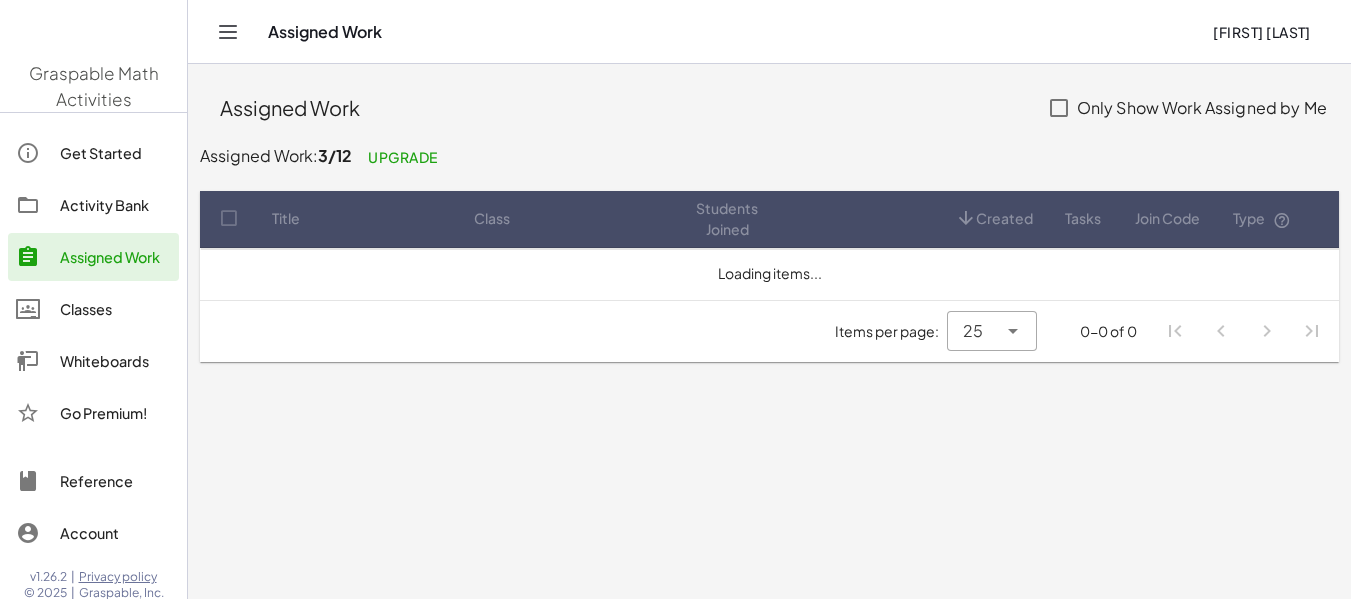 scroll, scrollTop: 0, scrollLeft: 0, axis: both 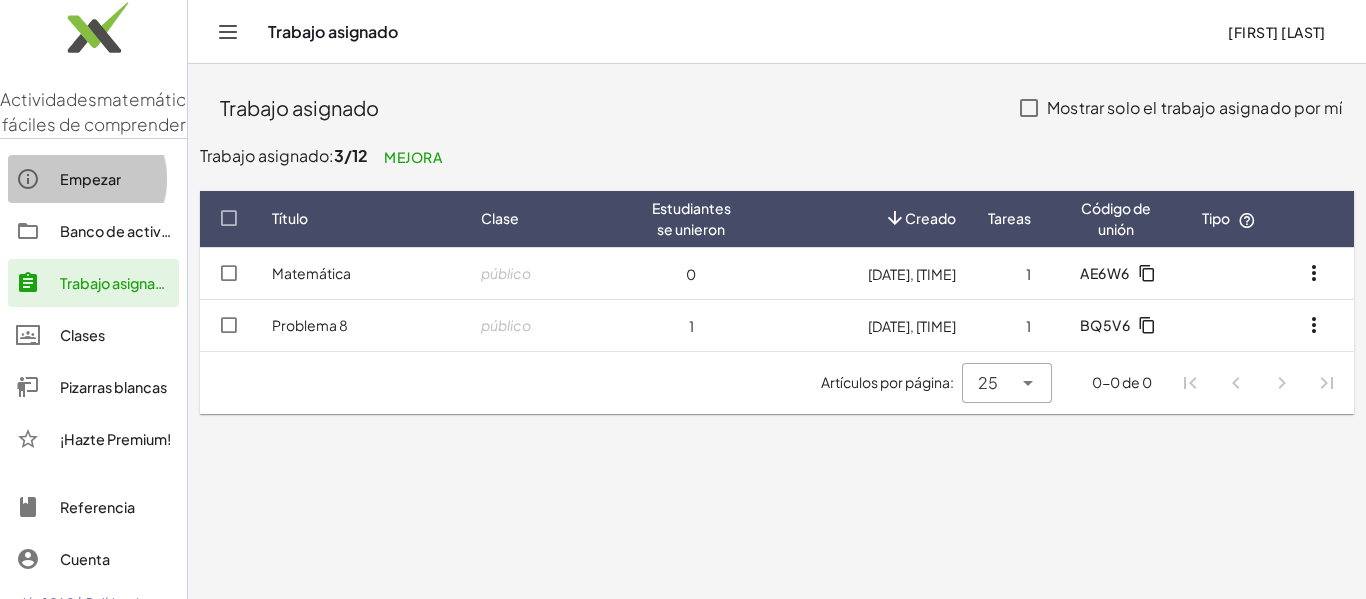 click on "Empezar" 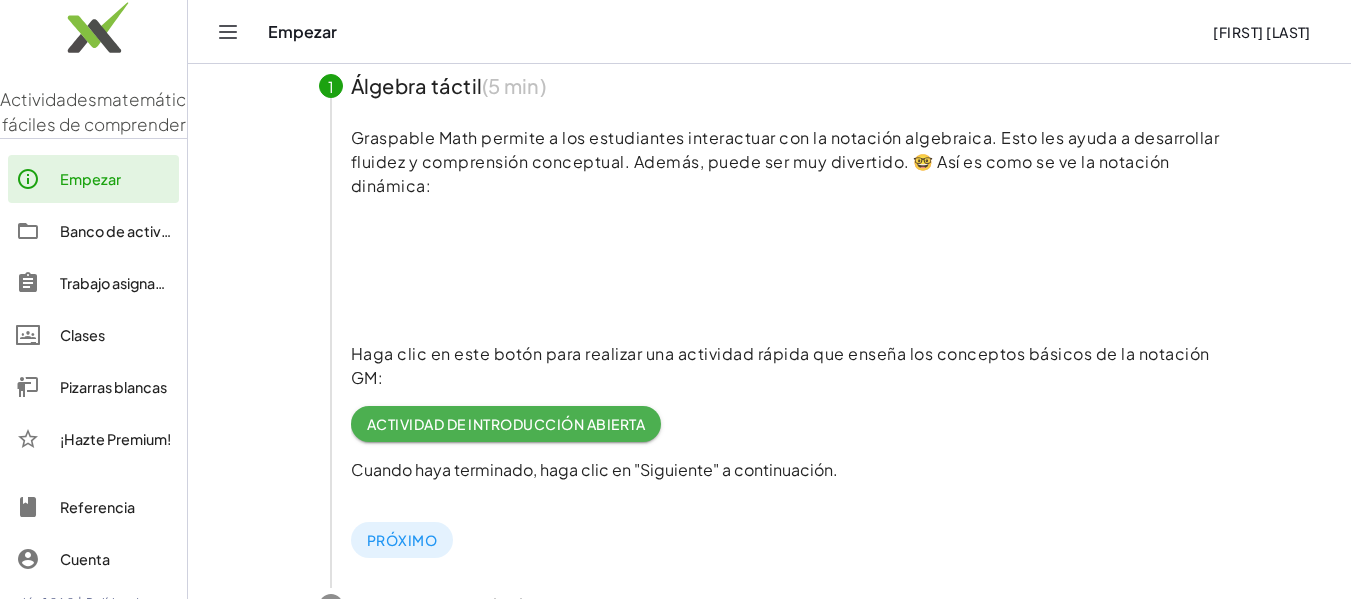scroll, scrollTop: 215, scrollLeft: 0, axis: vertical 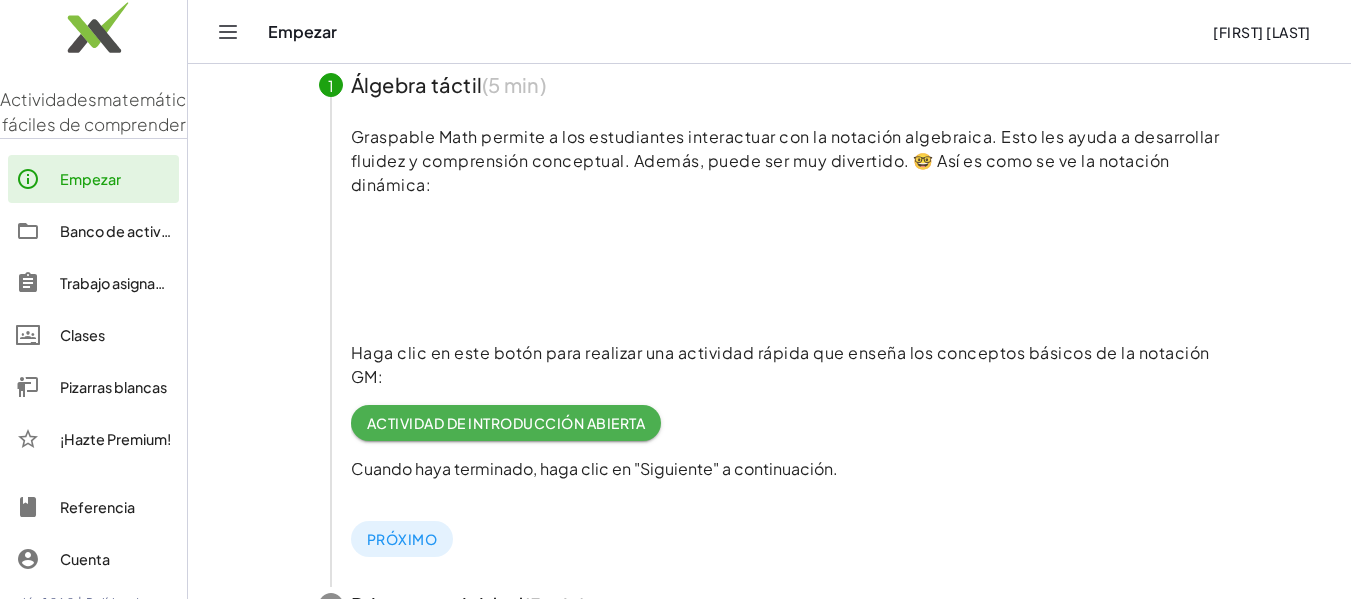 click on "Banco de actividades" 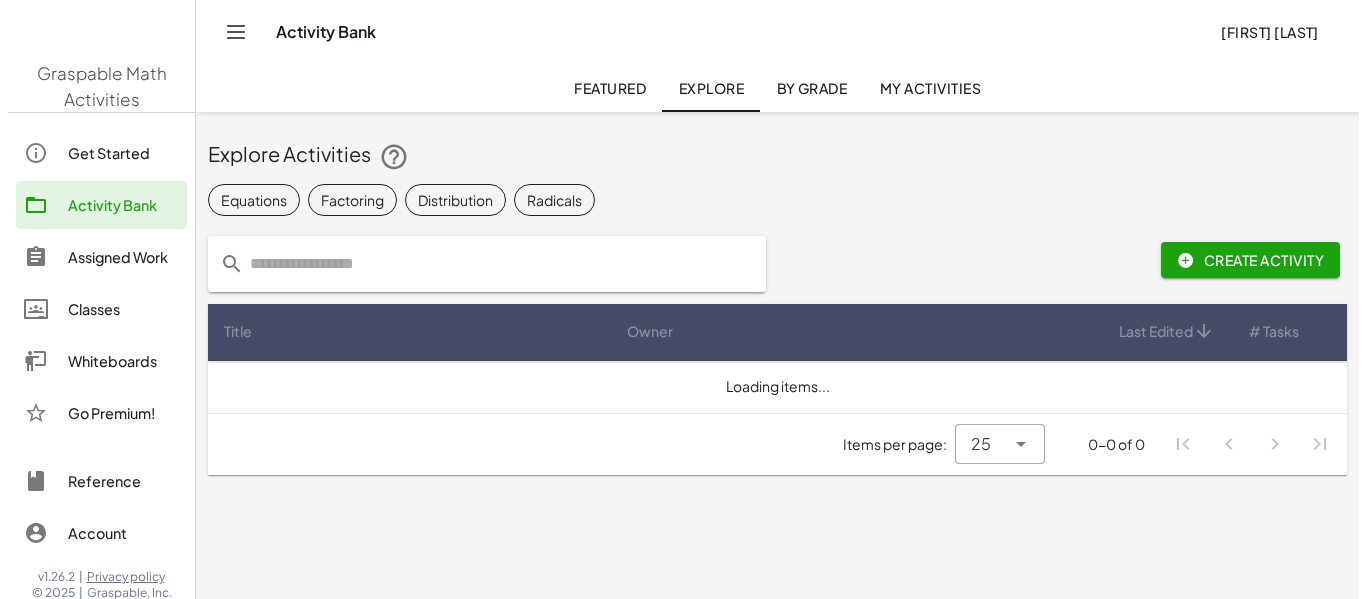 scroll, scrollTop: 0, scrollLeft: 0, axis: both 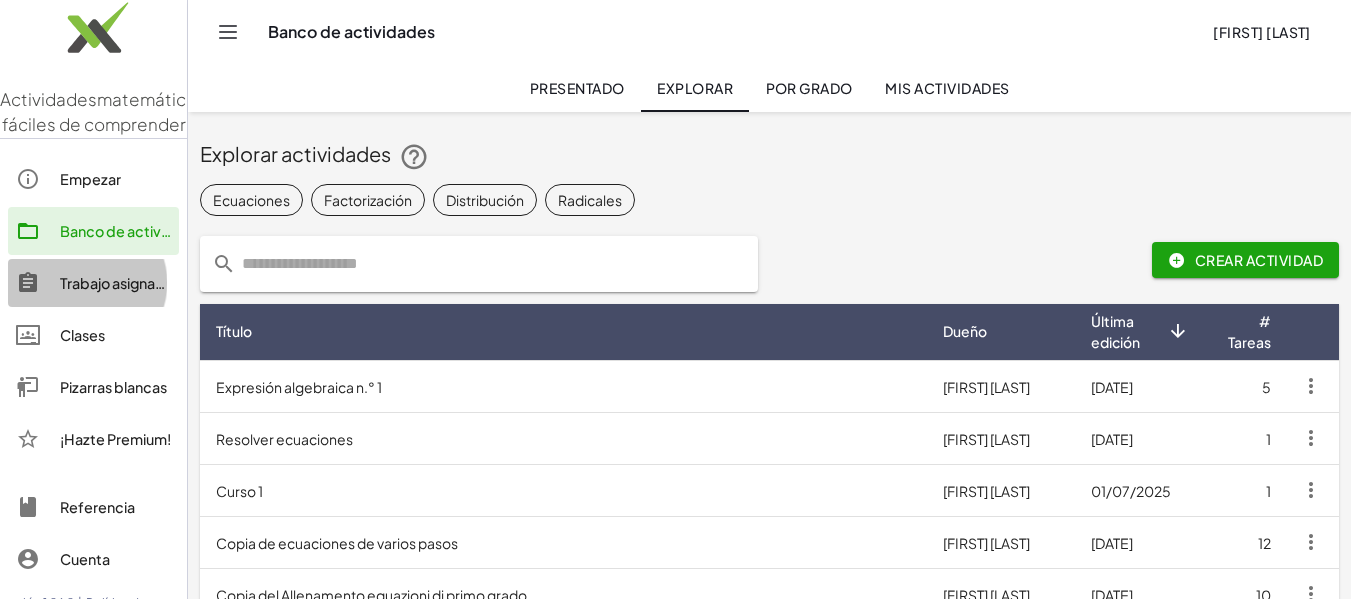 click on "Trabajo asignado" at bounding box center (117, 283) 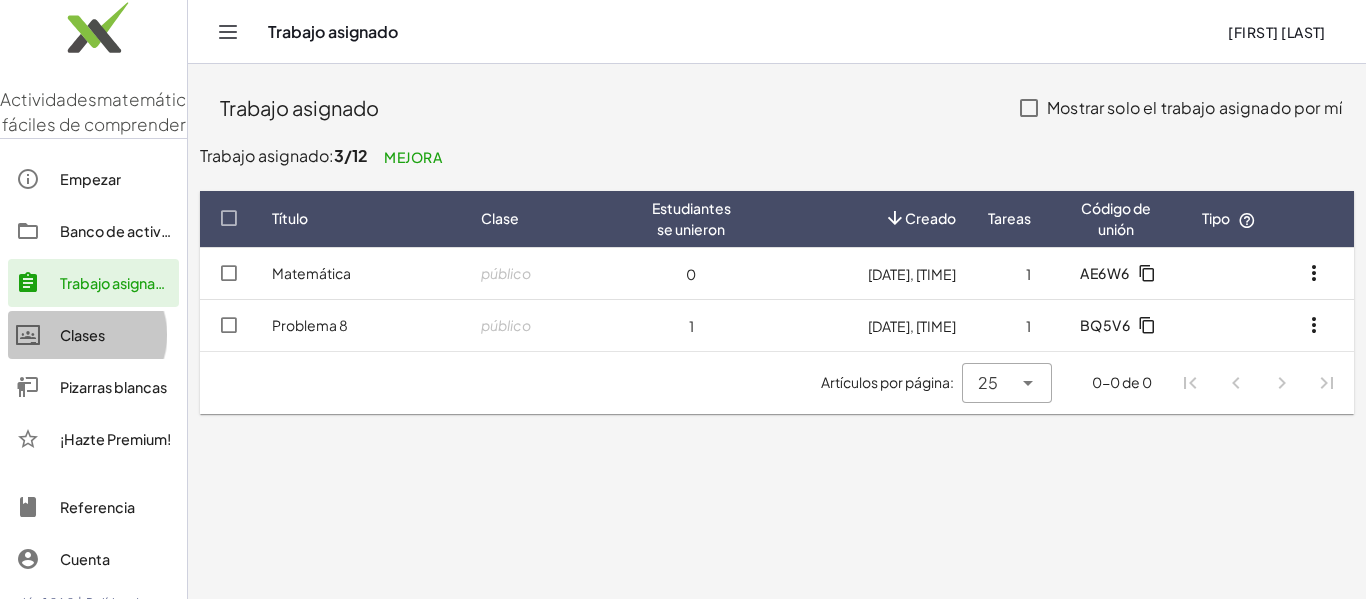 click on "Clases" at bounding box center (82, 335) 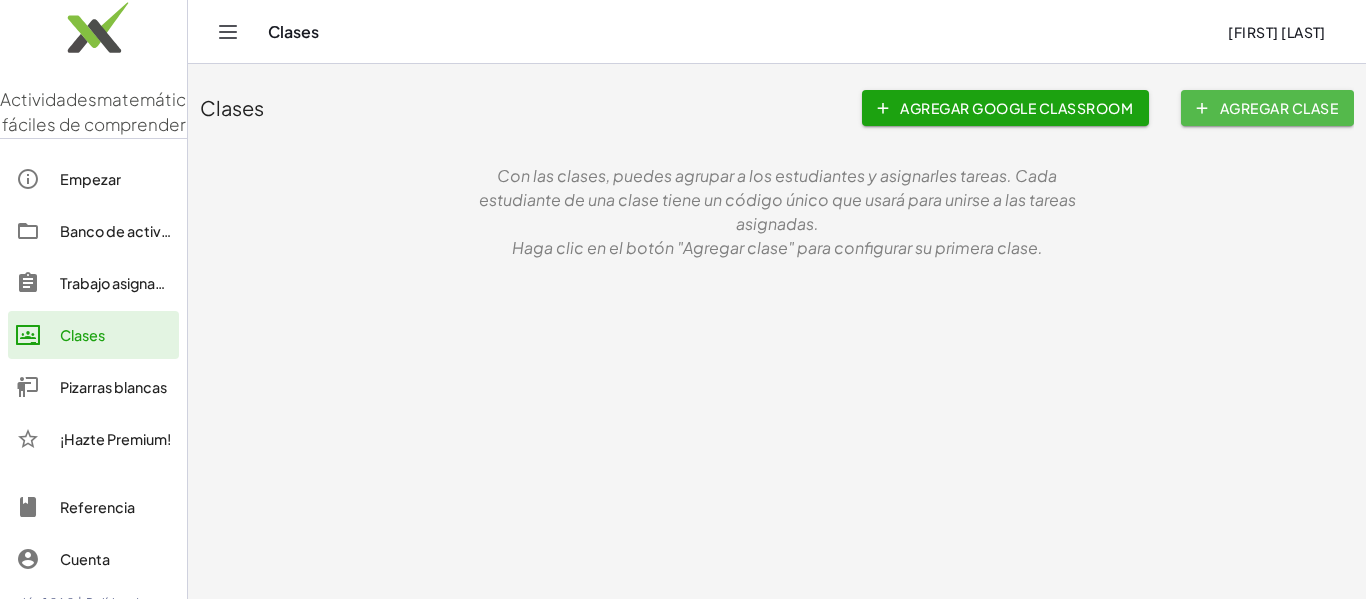 click on "Agregar clase" 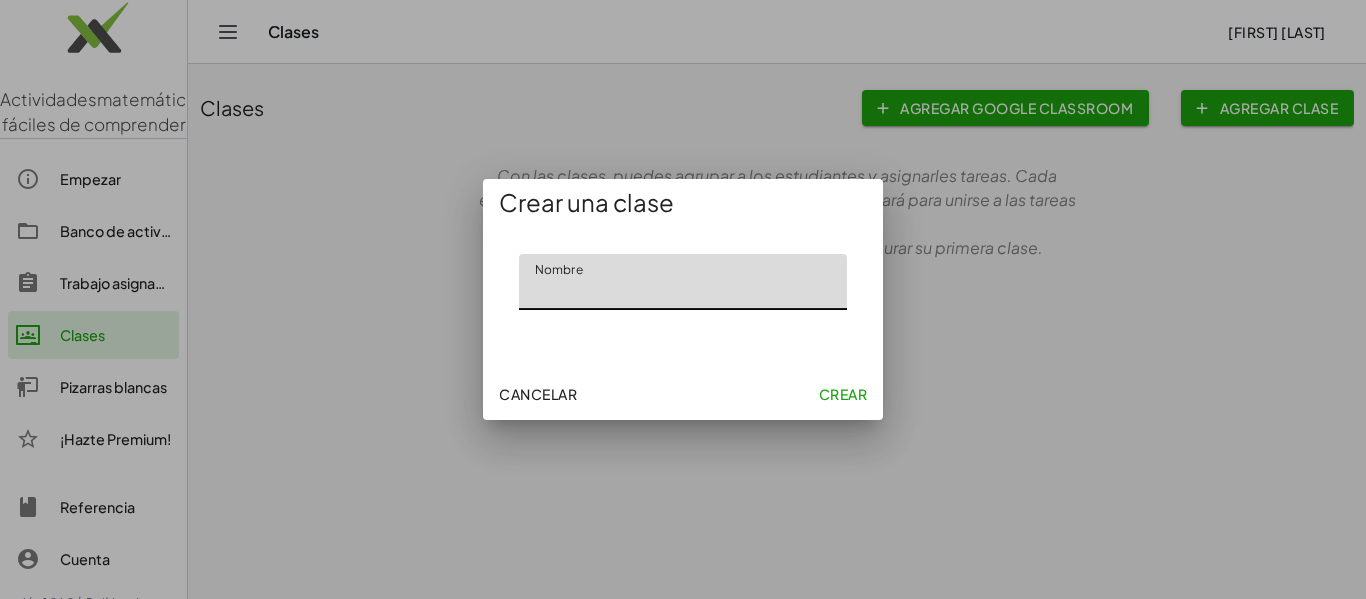 click on "Cancelar" at bounding box center [538, 394] 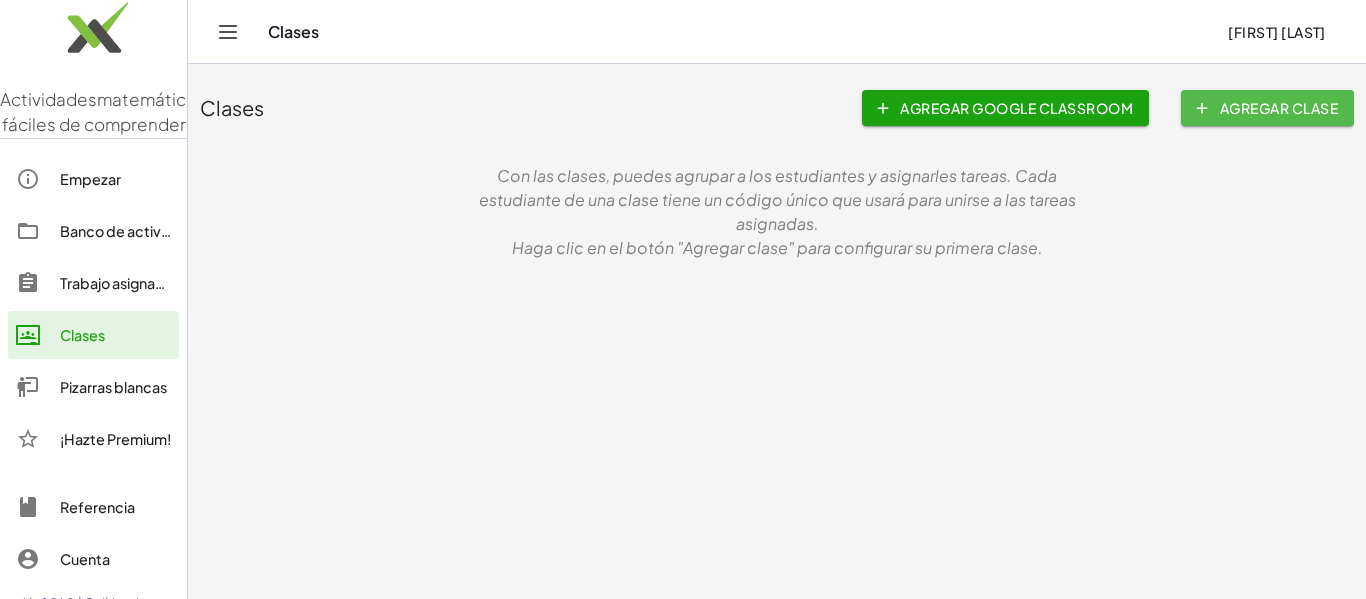 click on "Agregar clase" 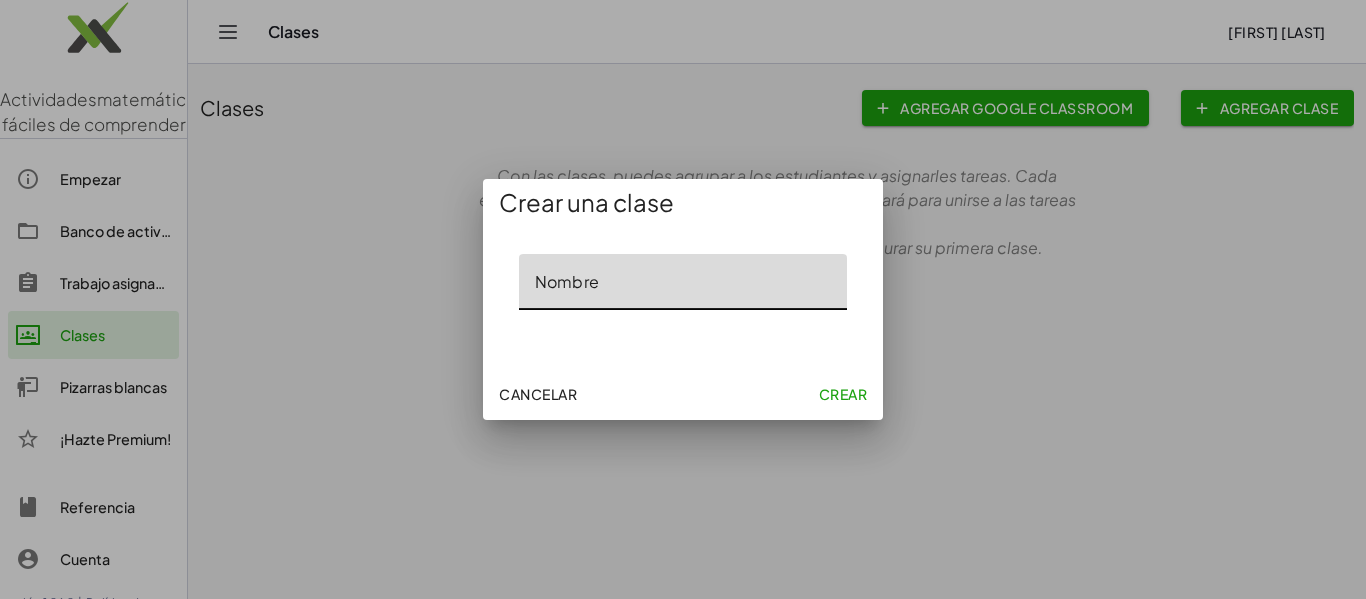 click on "Nombre" 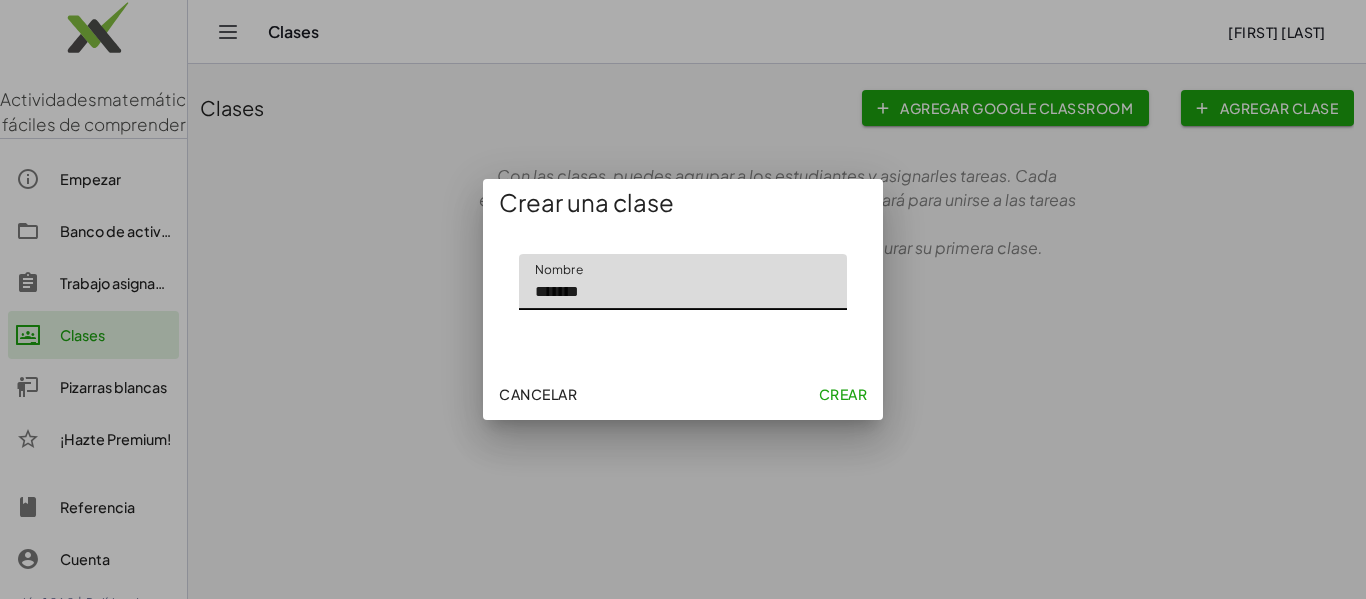 type on "*******" 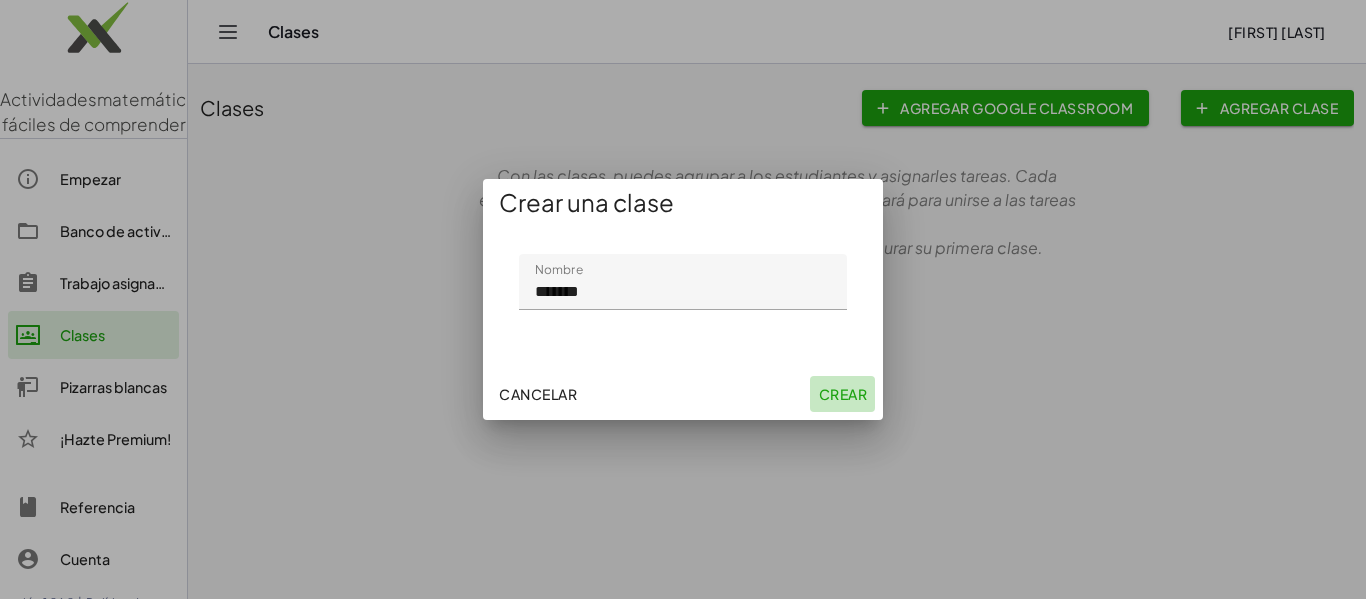 click on "Crear" 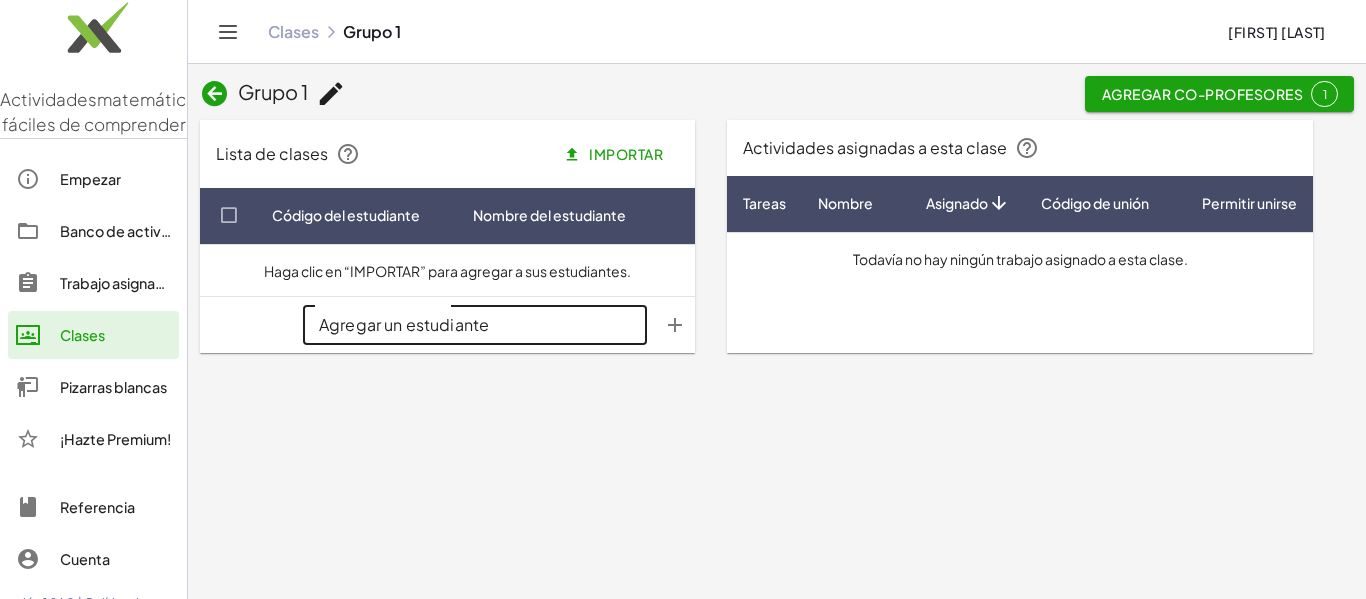 click on "Agregar un estudiante" 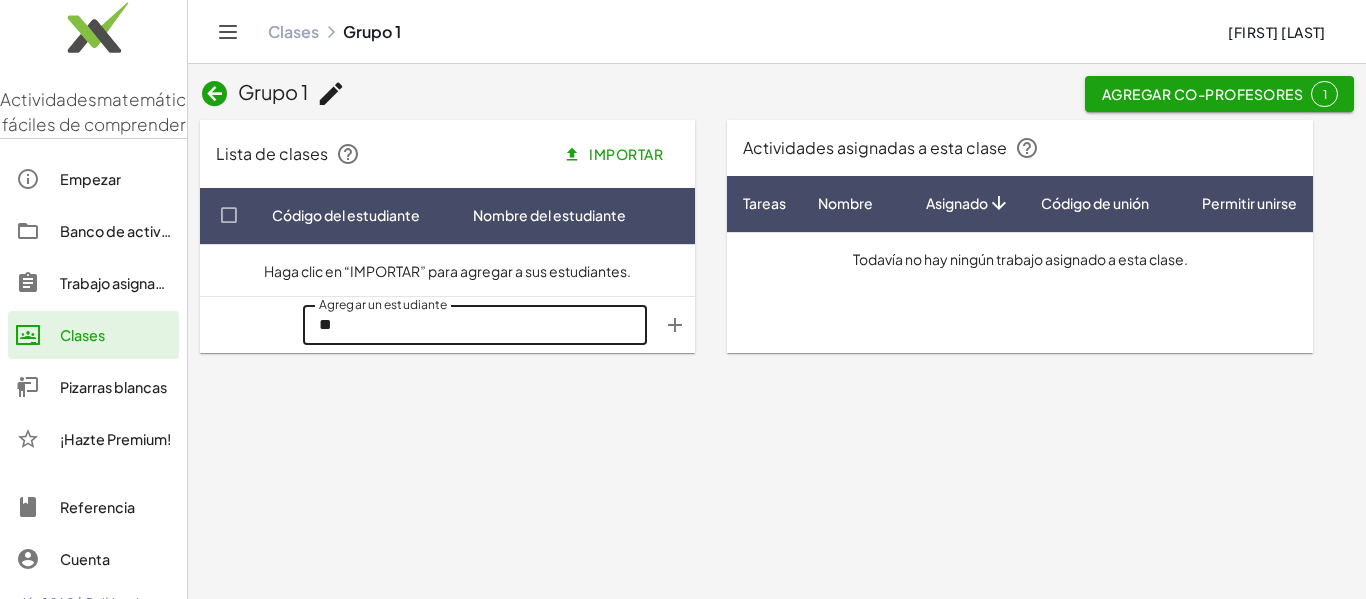 type on "*" 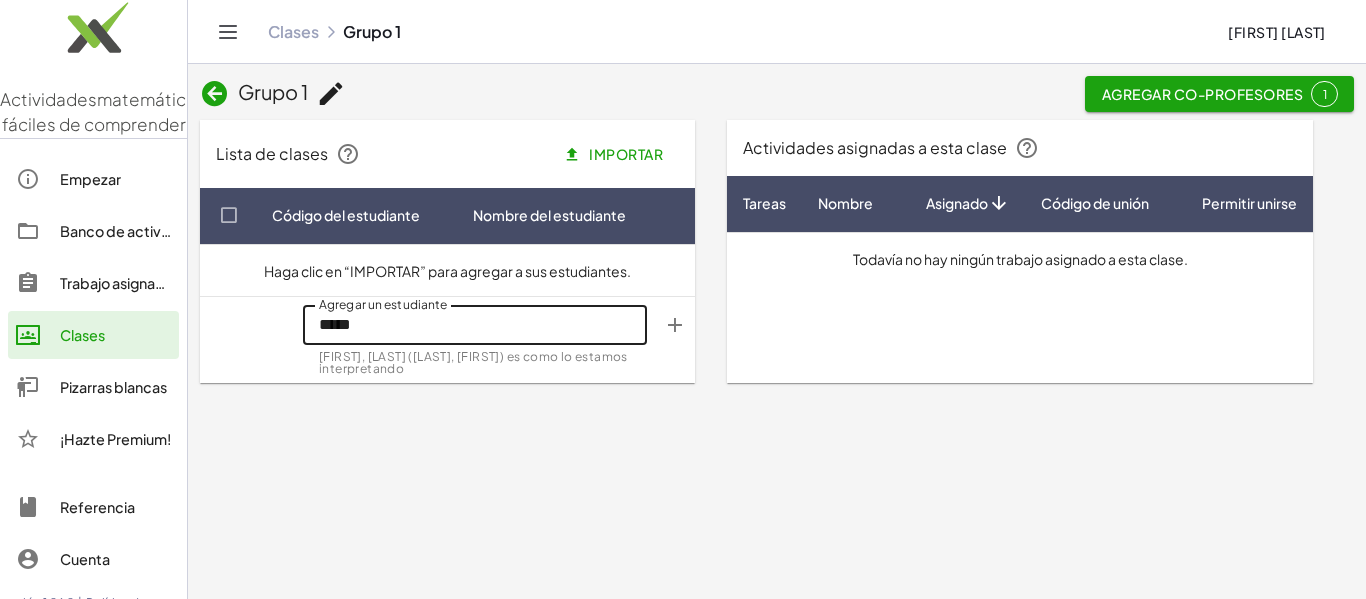 click on "*****" 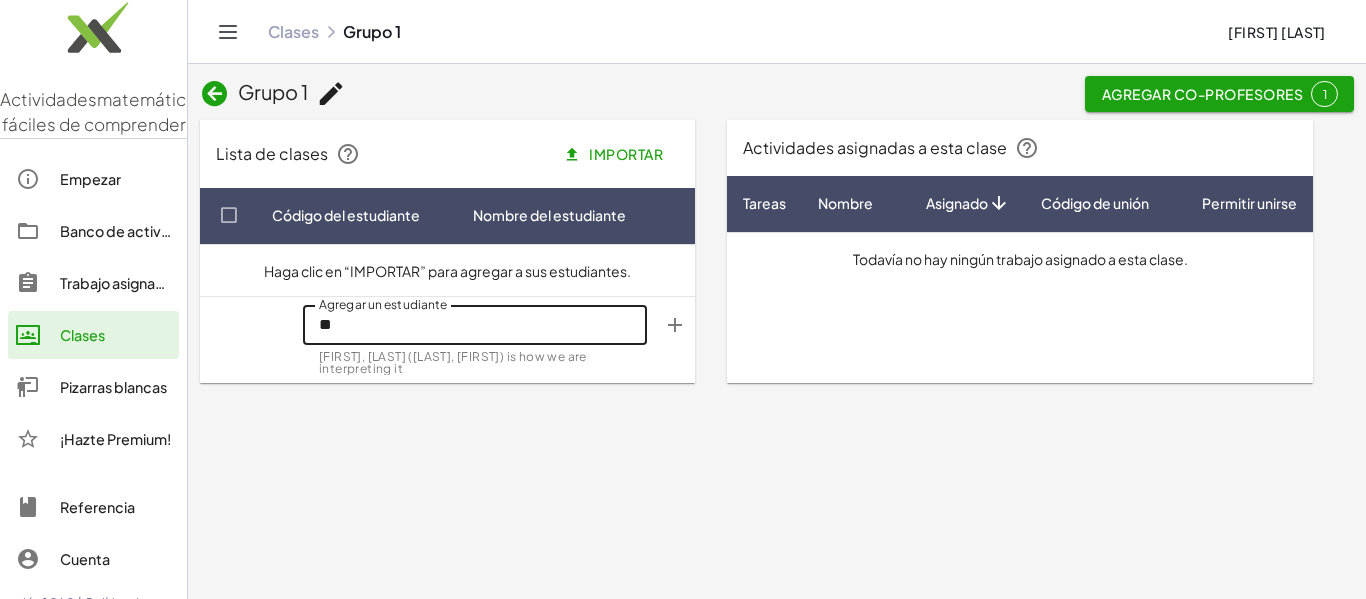 type on "*" 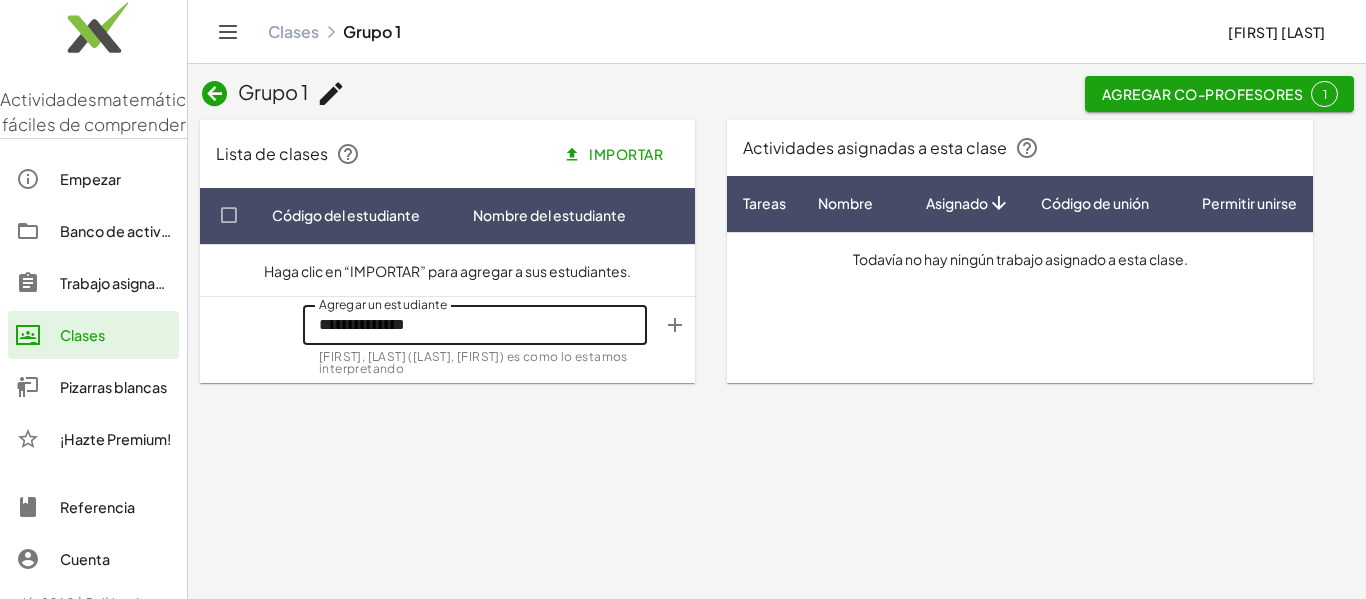 type on "**********" 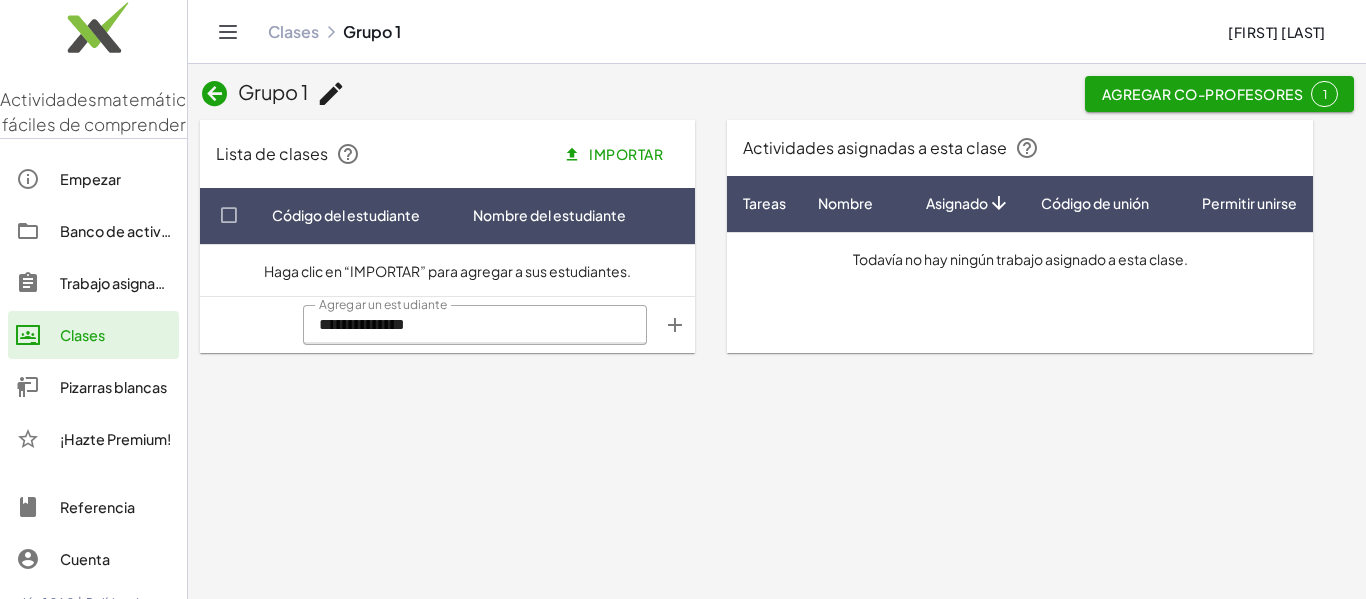 type 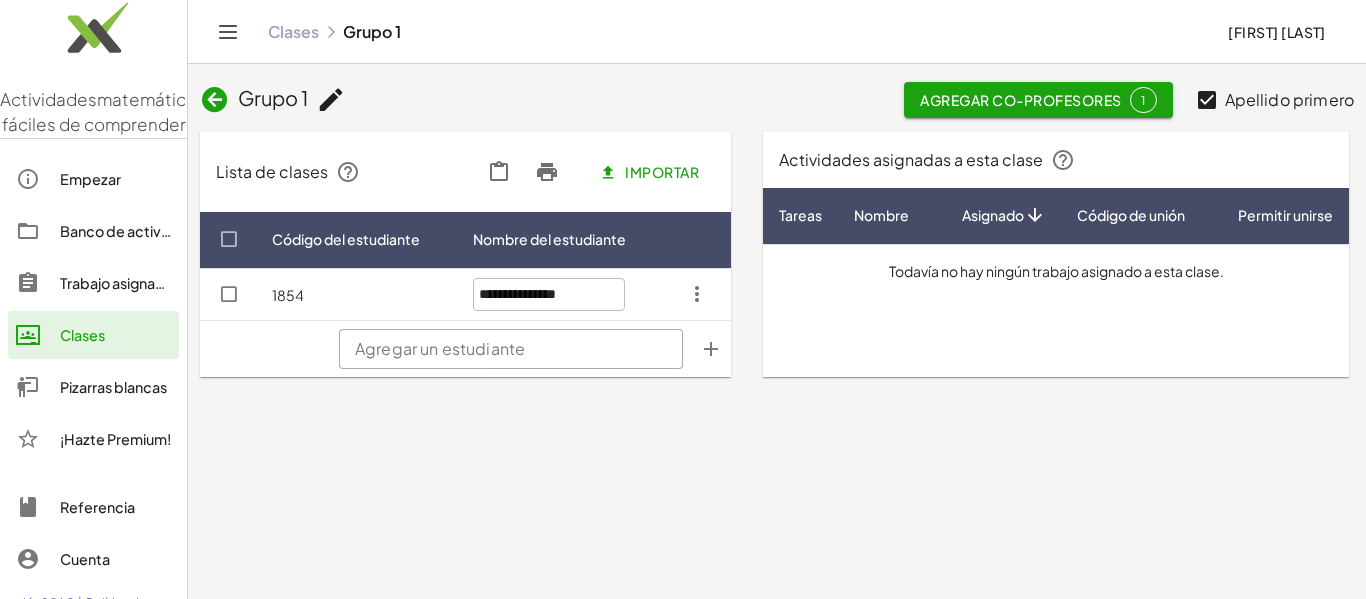 click on "Trabajo asignado" at bounding box center [117, 283] 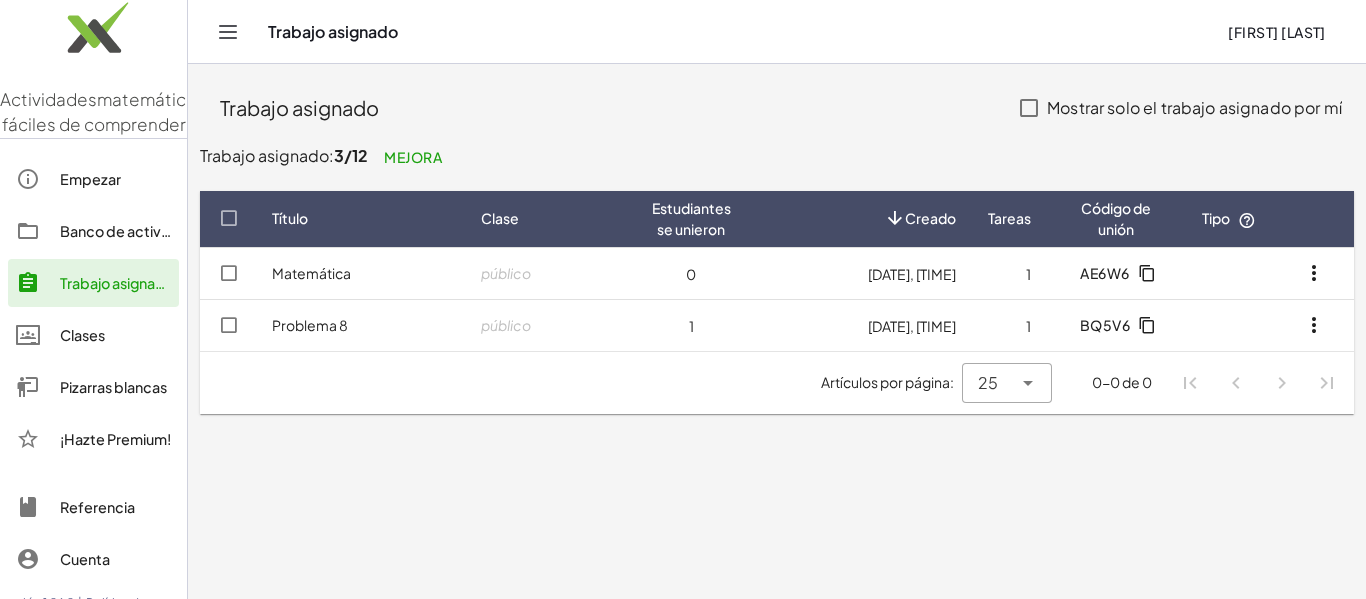 click 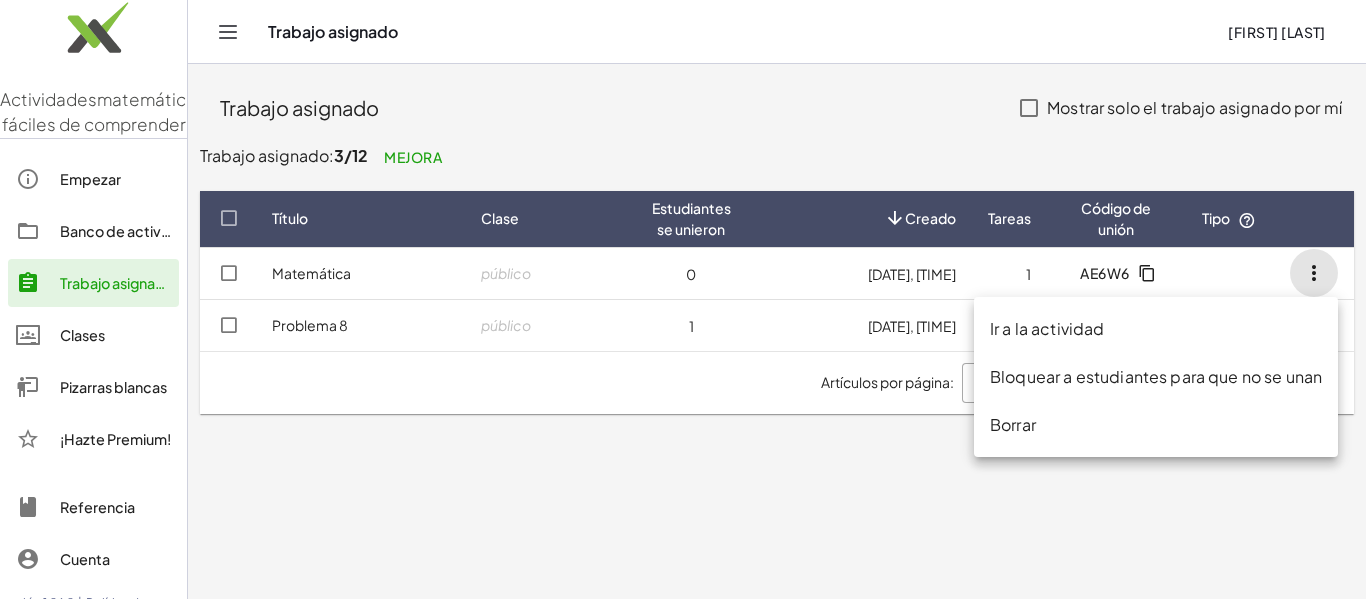 click on "Trabajo asignado Mostrar solo el trabajo asignado por mí Trabajo asignado: 3/12 Mejora Título Clase Estudiantes se unieron Creado Tareas Código de unión Tipo Matemática público 0 [DATE], [TIME] 1 AE6W6 Problema 8 público 1 [DATE], [TIME] 1 BQ5V6 Artículos por página: 25 ** 0-0 de 0" 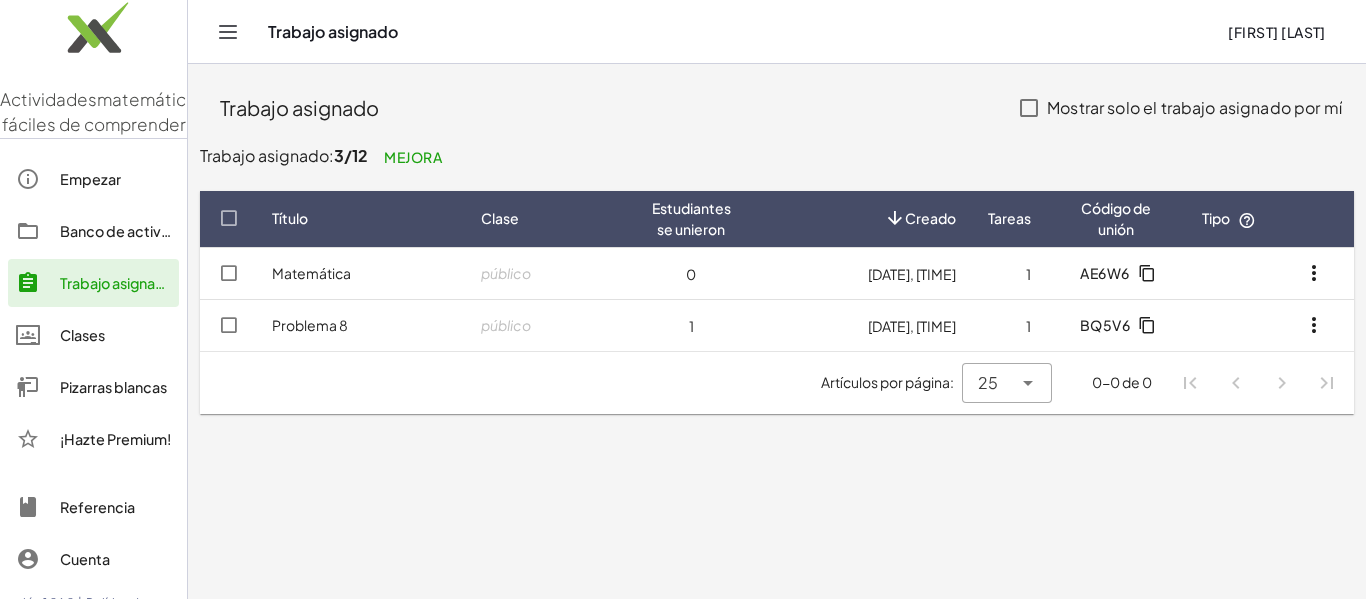 click on "Pizarras blancas" at bounding box center (113, 387) 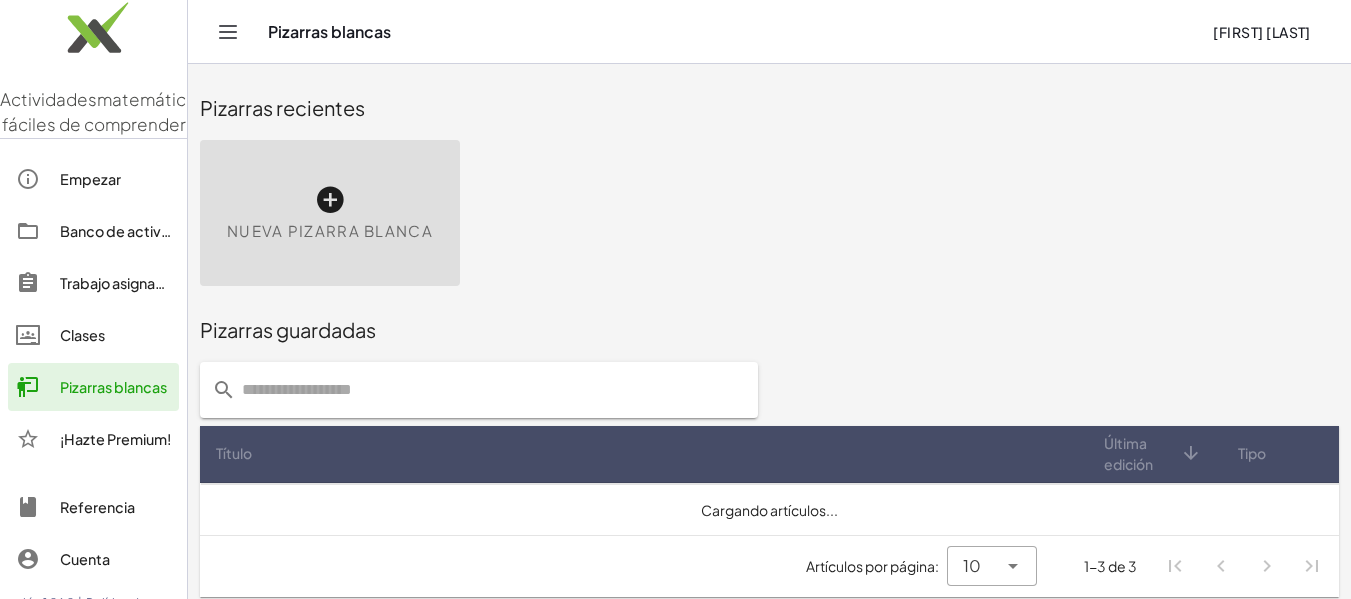 click on "Banco de actividades" 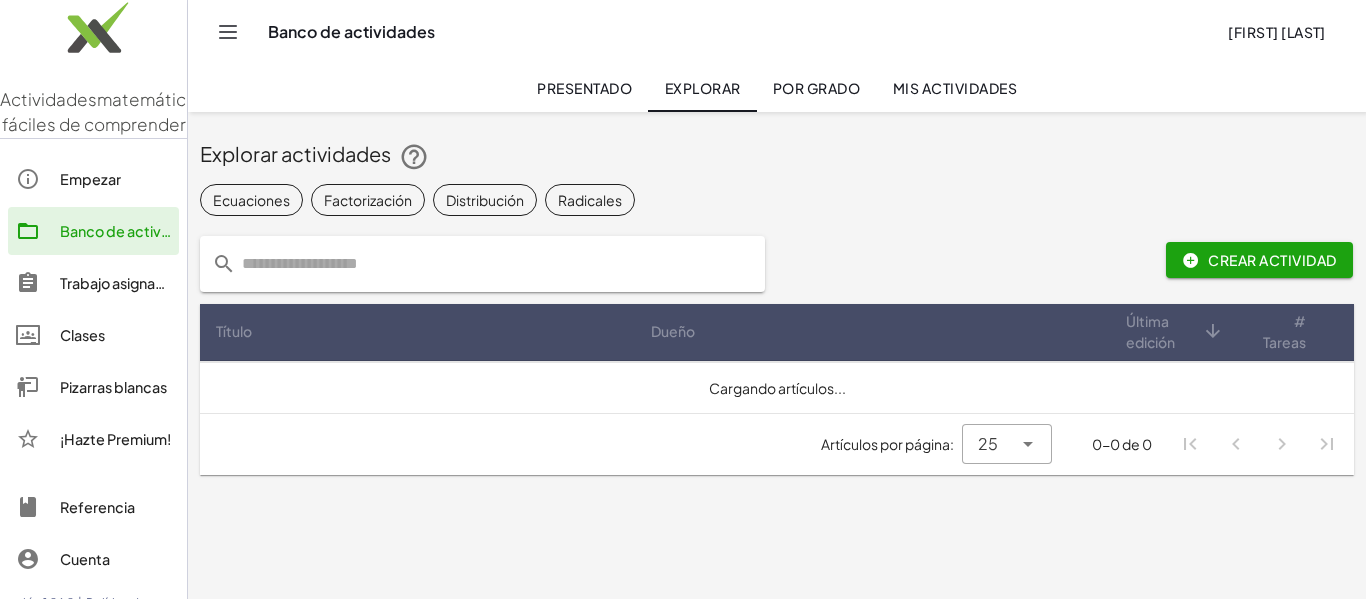 click on "Trabajo asignado" 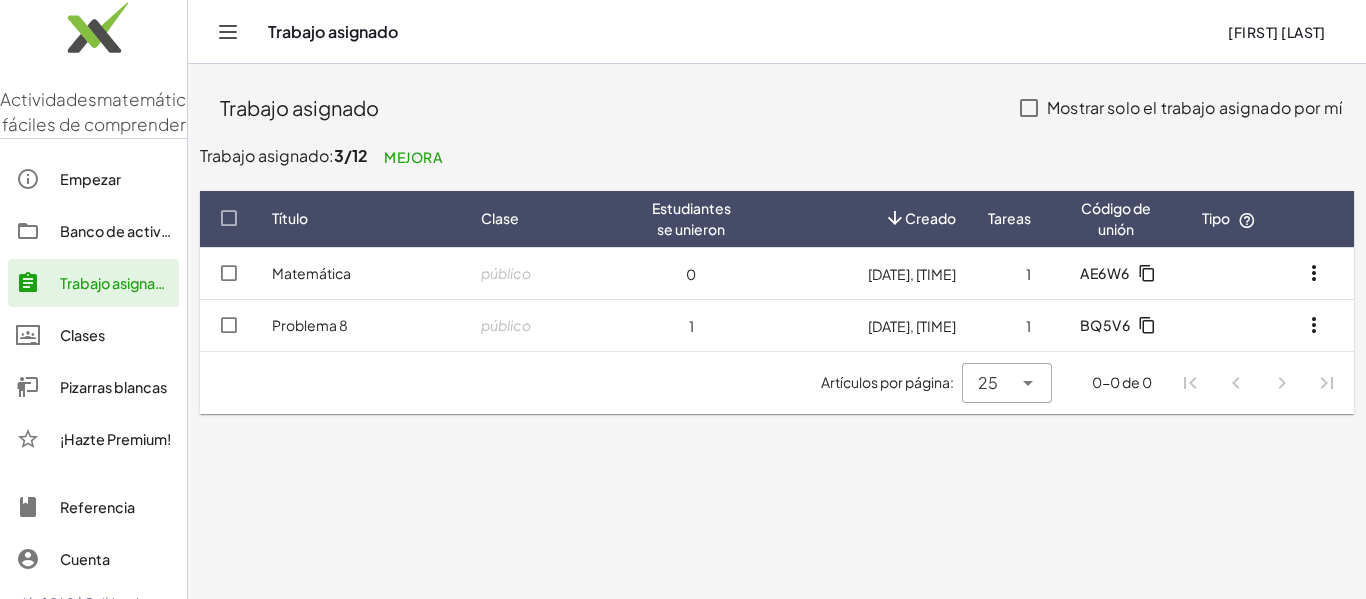 click 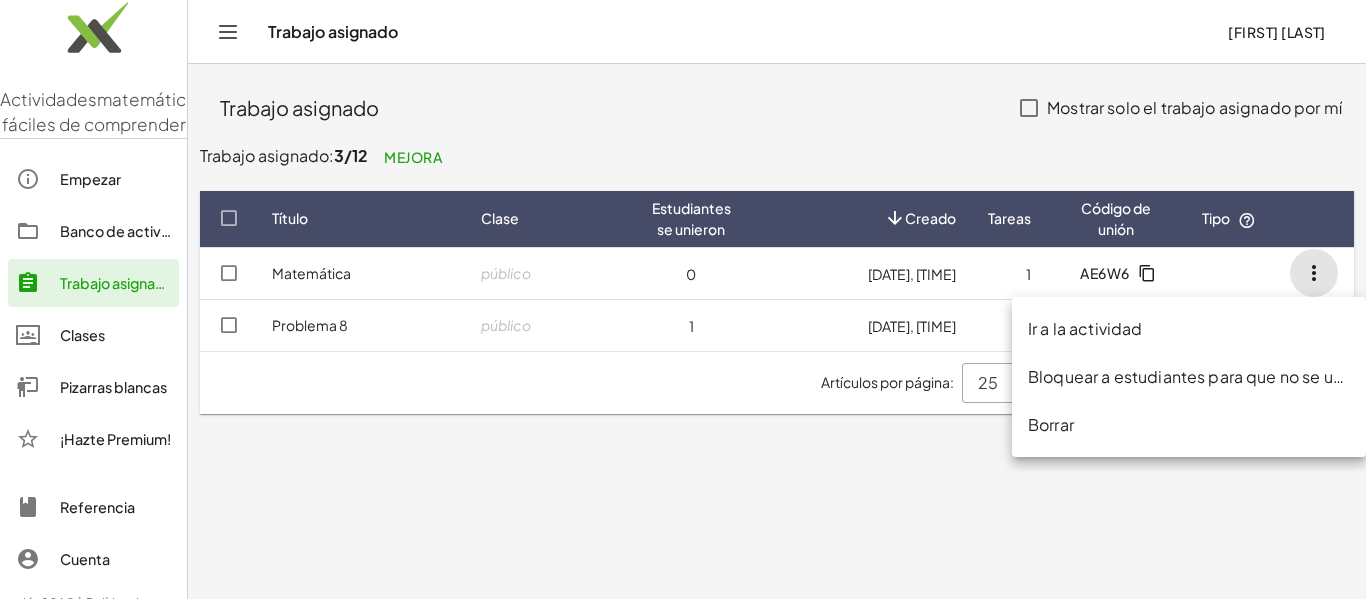 click on "Trabajo asignado Mostrar solo el trabajo asignado por mí Trabajo asignado: 3/12 Mejora Título Clase Estudiantes se unieron Creado Tareas Código de unión Tipo Matemática público 0 [DATE], [TIME] 1 AE6W6 Problema 8 público 1 [DATE], [TIME] 1 BQ5V6 Artículos por página: 25 ** 0-0 de 0" 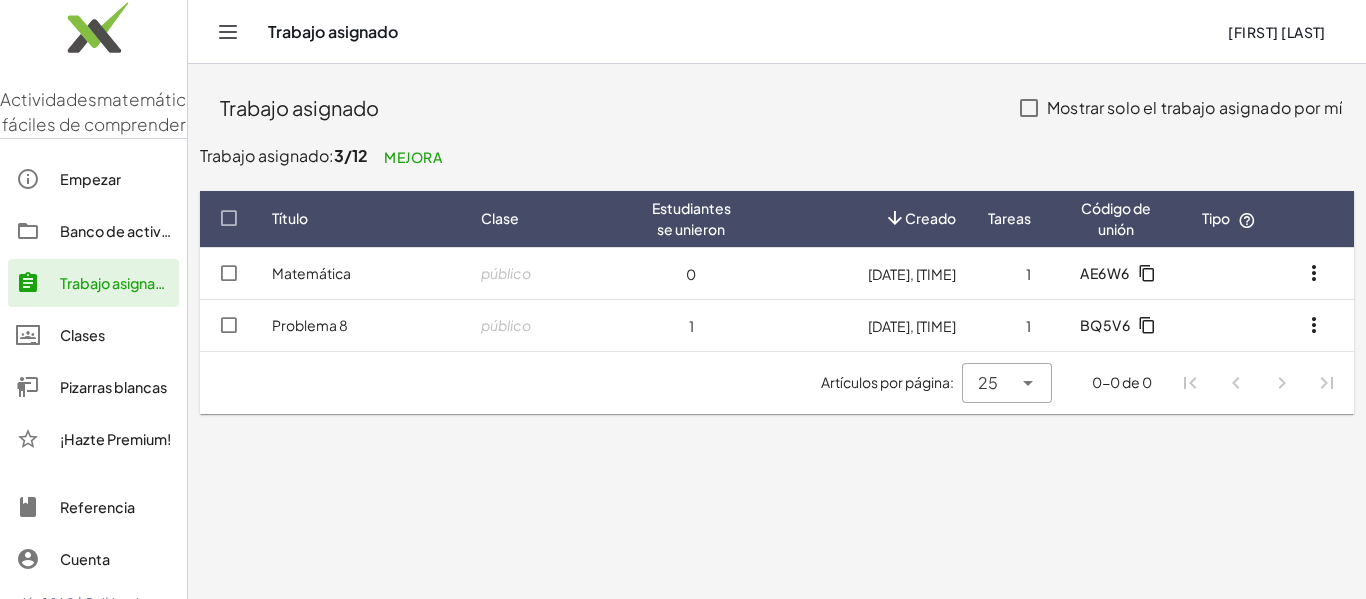 click on "Clases" at bounding box center (82, 335) 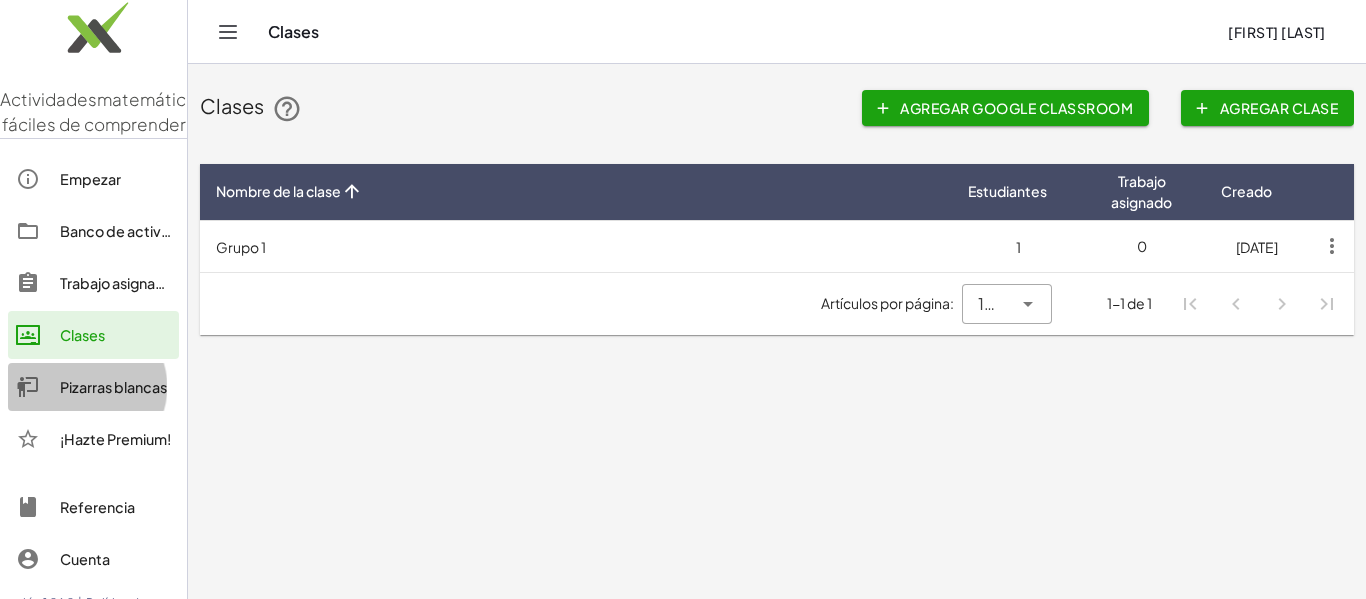 click on "Pizarras blancas" 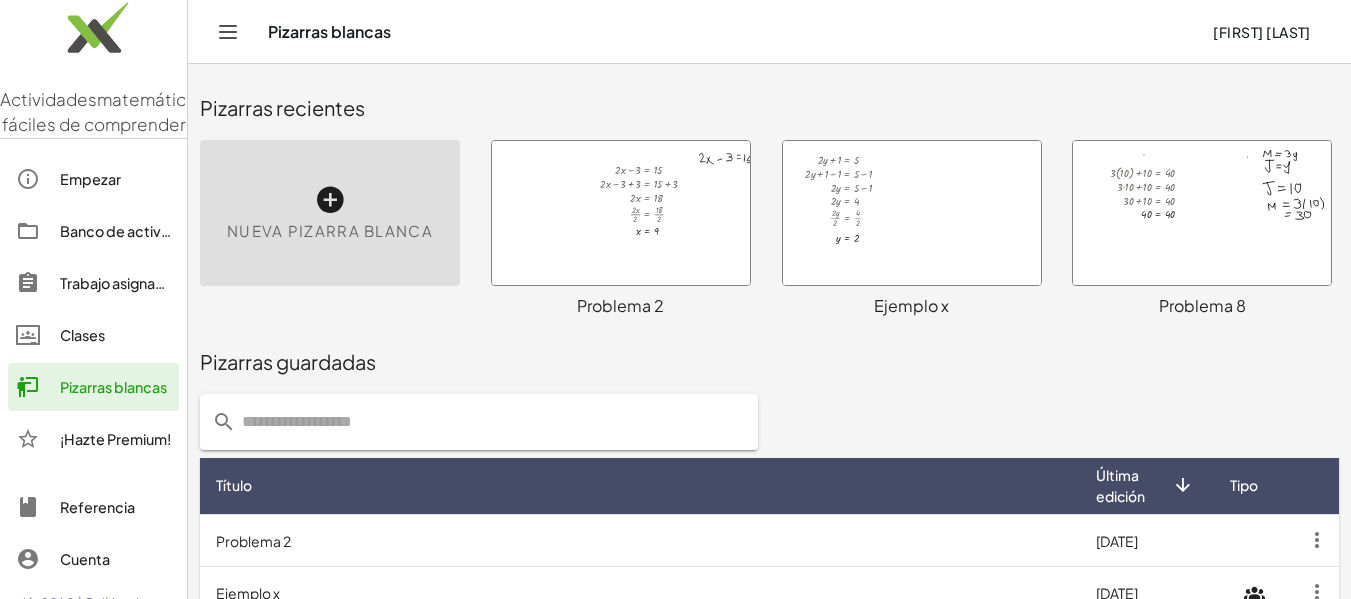 click at bounding box center [621, 213] 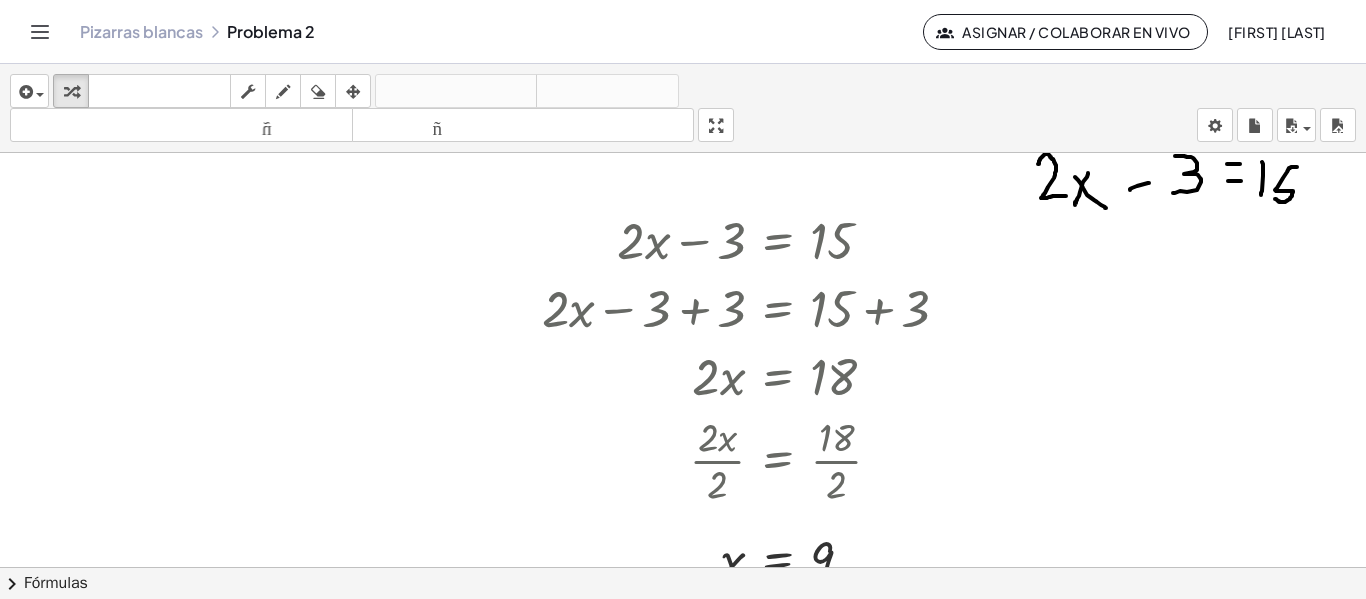 scroll, scrollTop: 0, scrollLeft: 0, axis: both 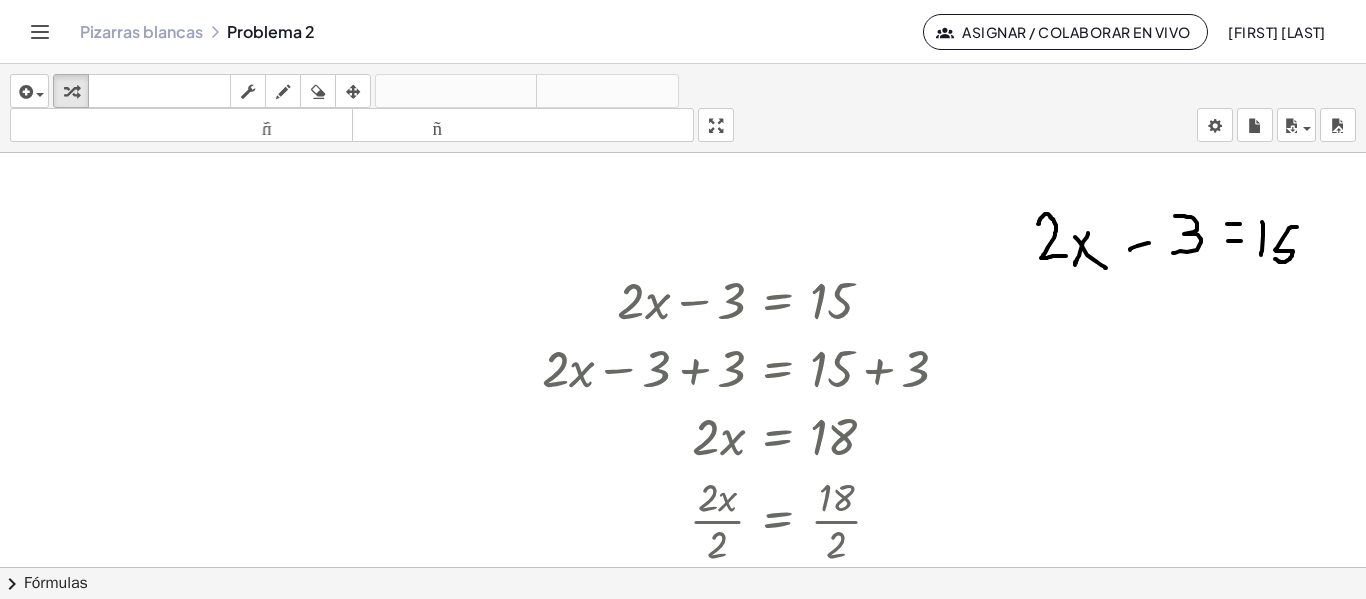 click at bounding box center [683, 581] 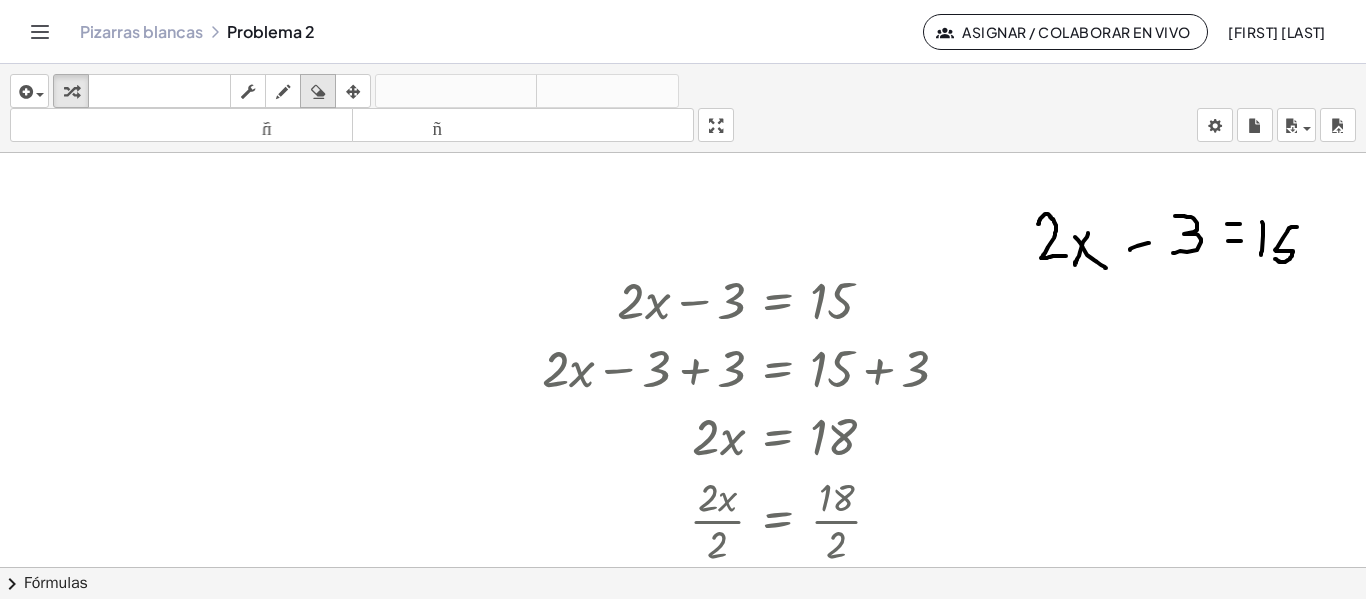 click at bounding box center [318, 92] 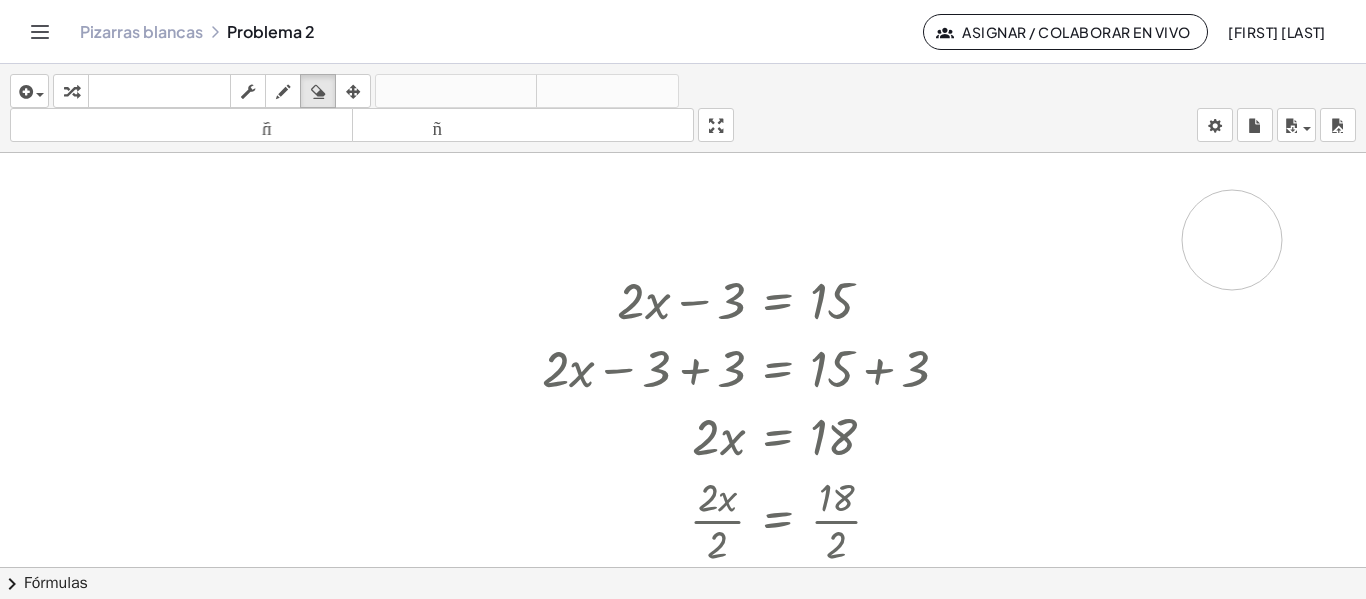 drag, startPoint x: 1045, startPoint y: 240, endPoint x: 1232, endPoint y: 240, distance: 187 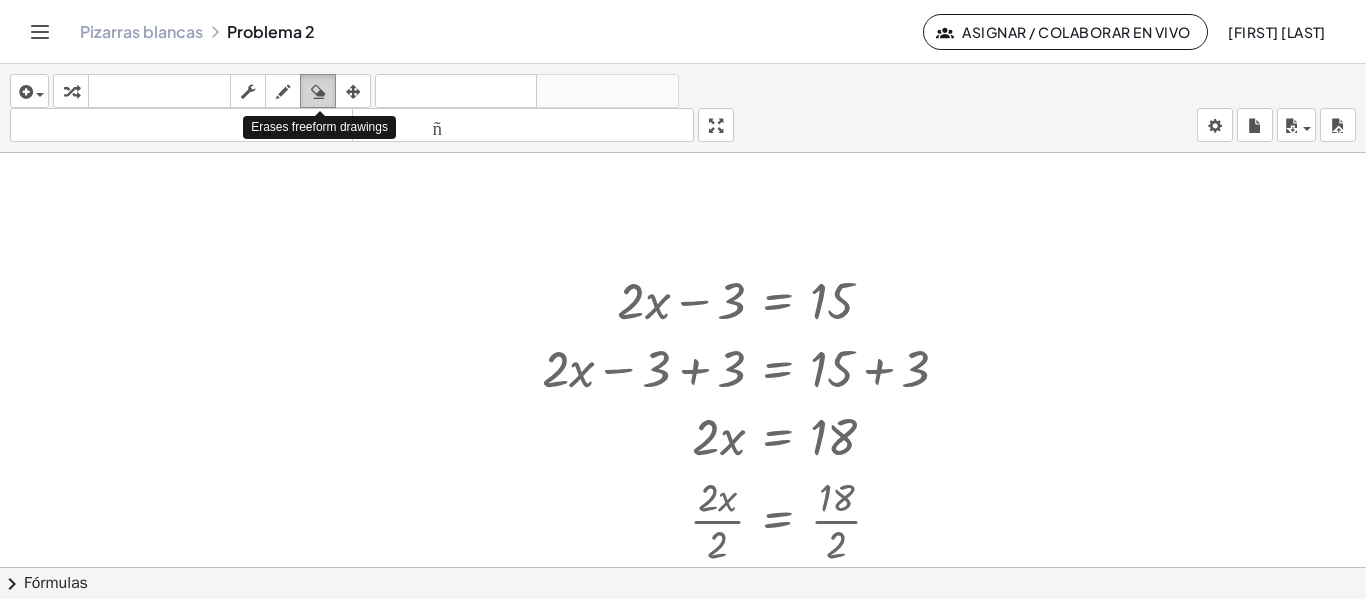 click at bounding box center (318, 92) 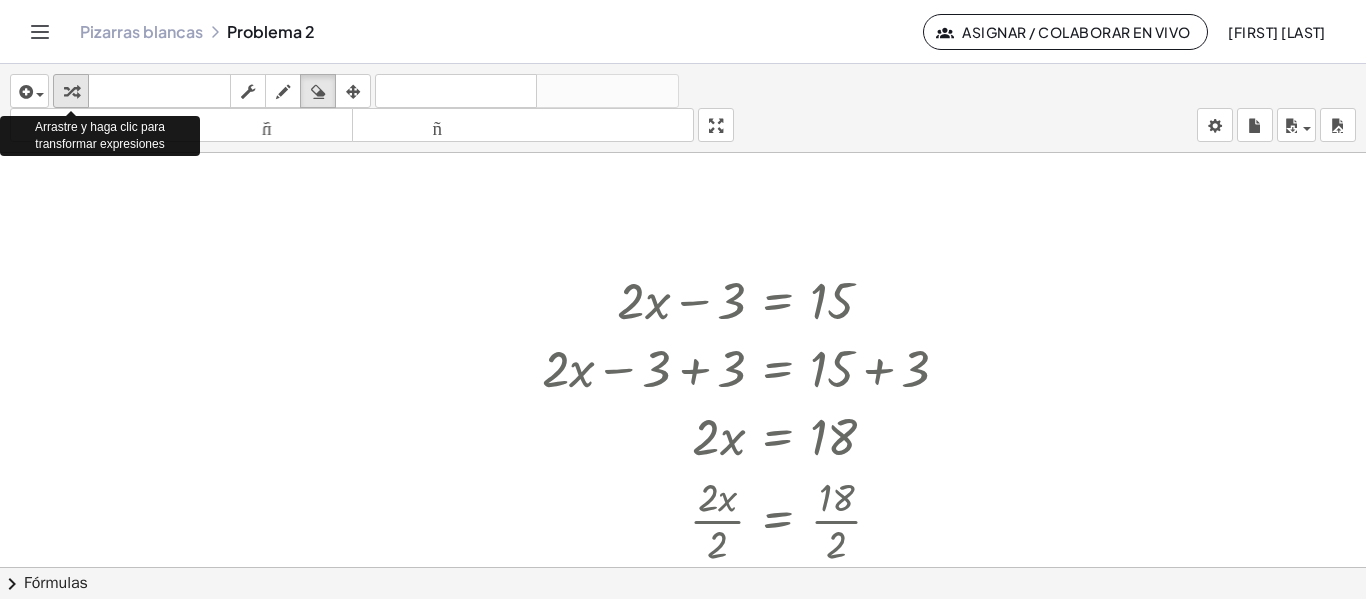 click at bounding box center [71, 91] 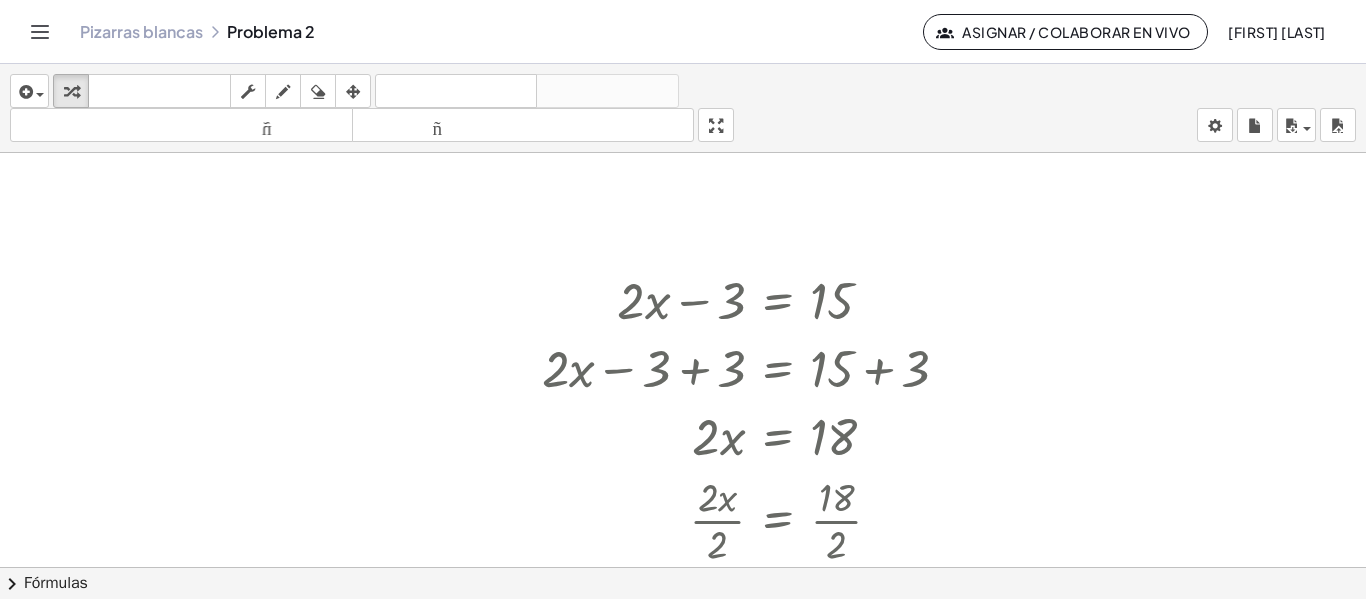click at bounding box center (683, 581) 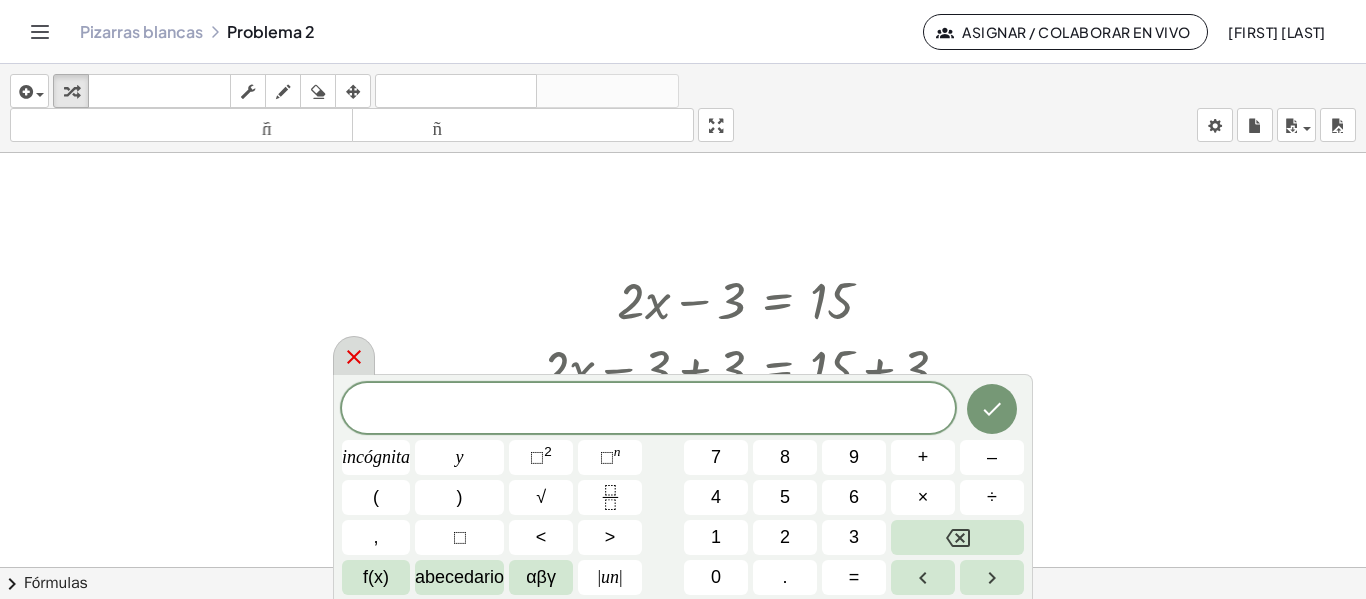 click 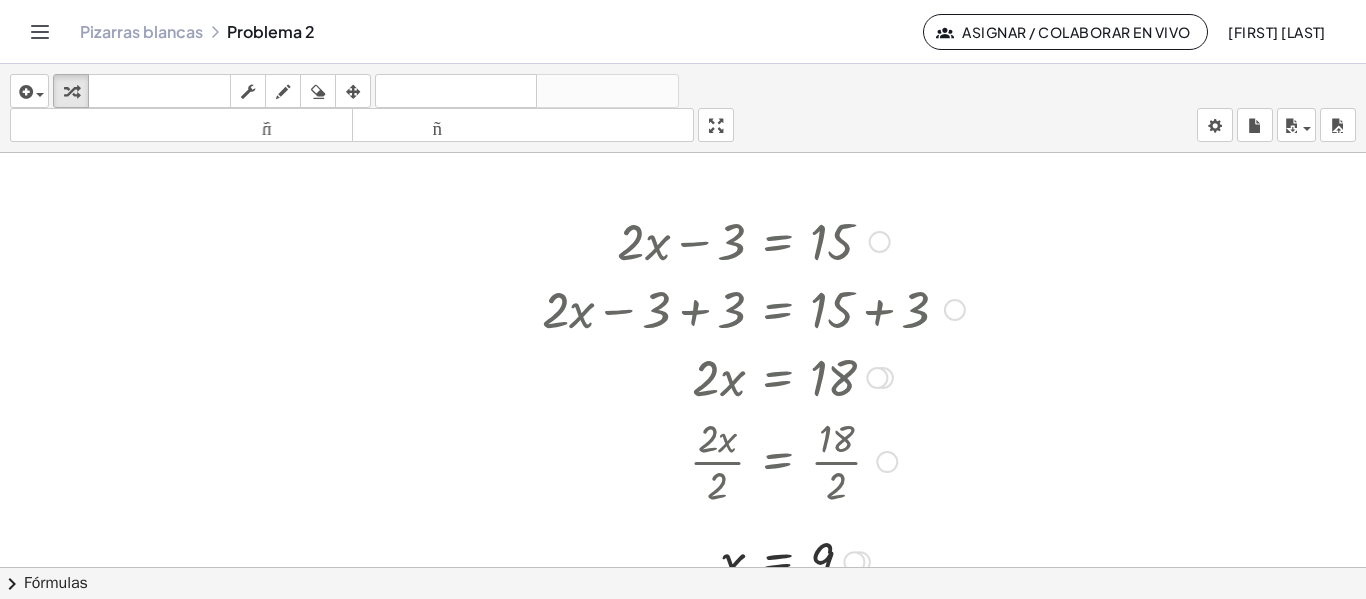 scroll, scrollTop: 58, scrollLeft: 0, axis: vertical 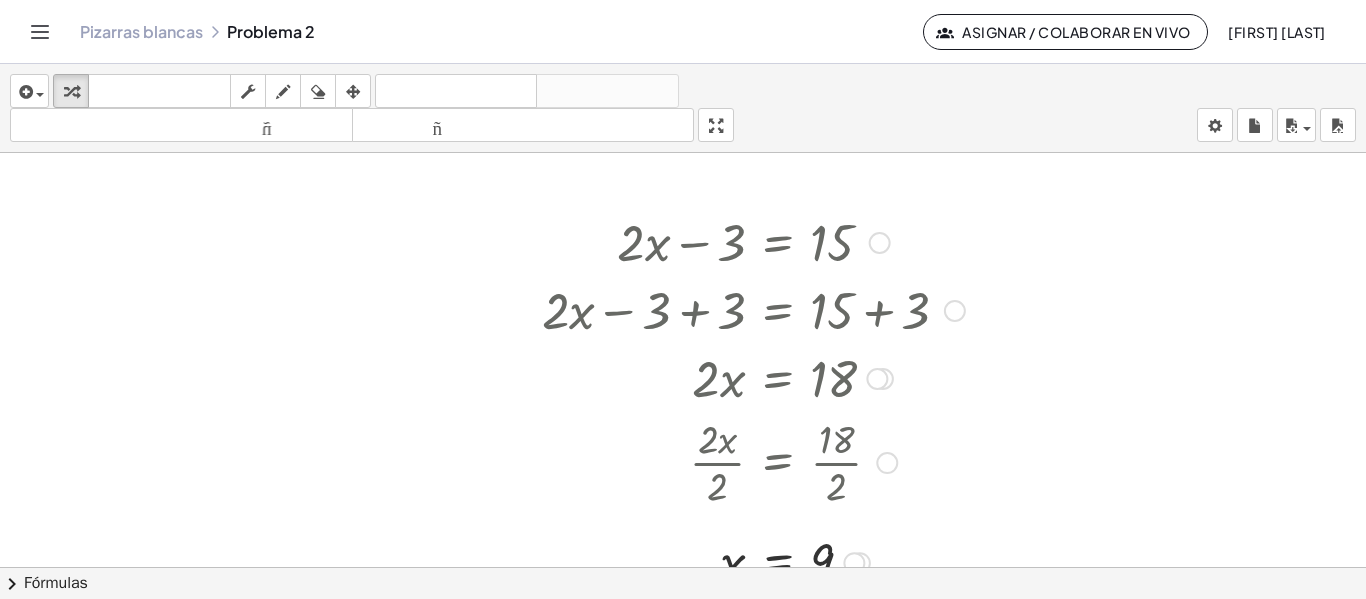 click at bounding box center (880, 243) 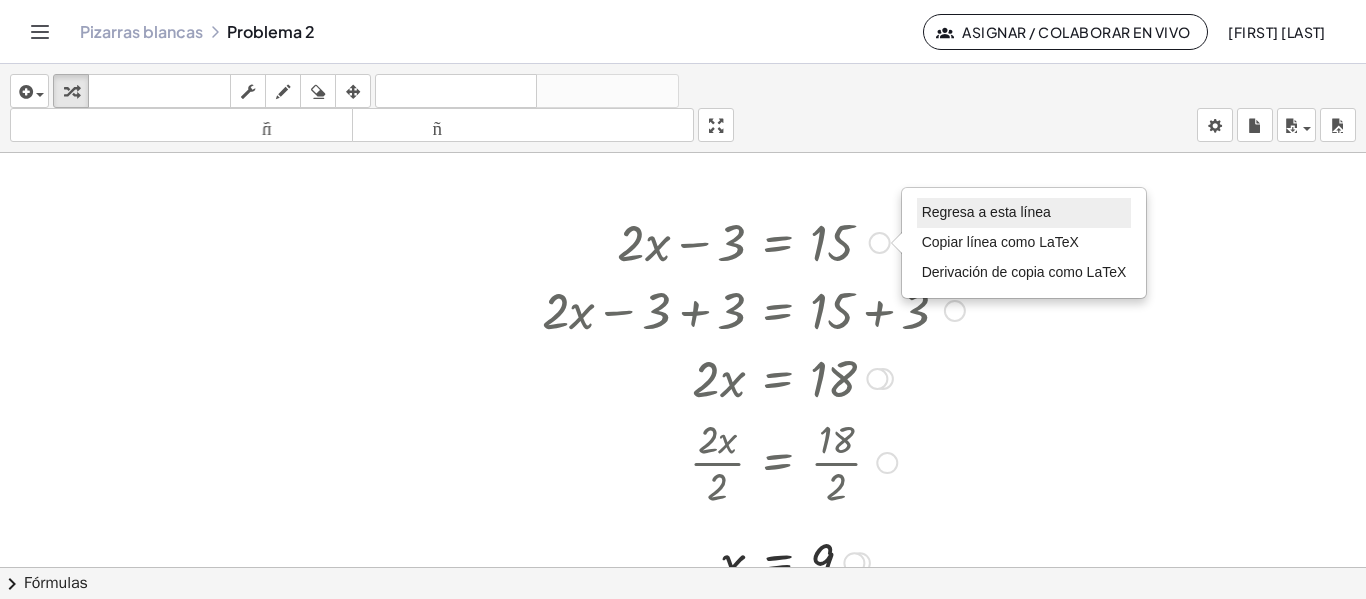 click on "Regresa a esta línea" at bounding box center (986, 212) 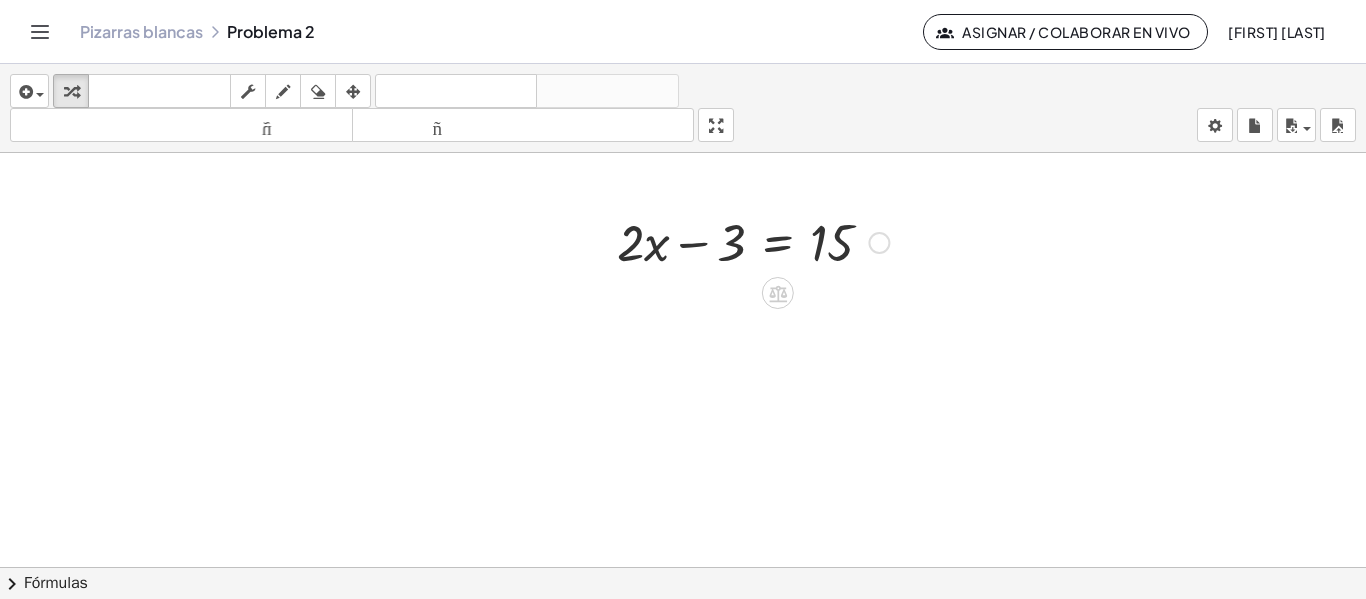 click on "Regresa a esta línea Copiar línea como LaTeX Derivación de copia como LaTeX" at bounding box center (879, 243) 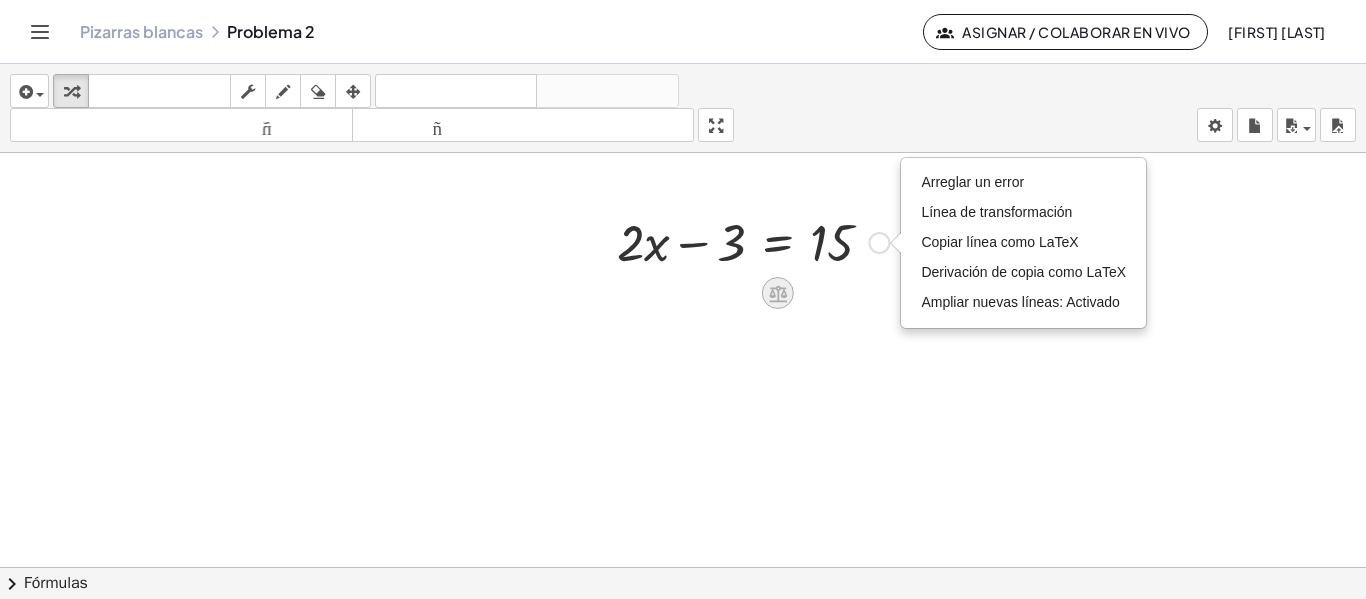 click at bounding box center [778, 293] 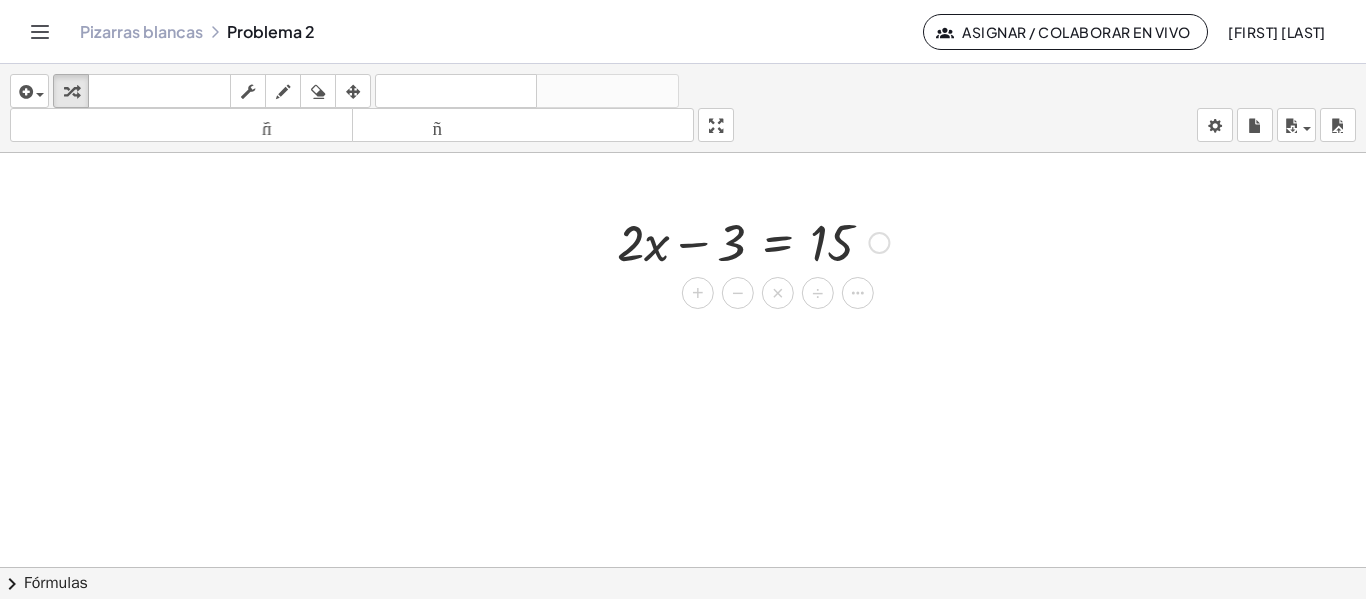 click at bounding box center (753, 241) 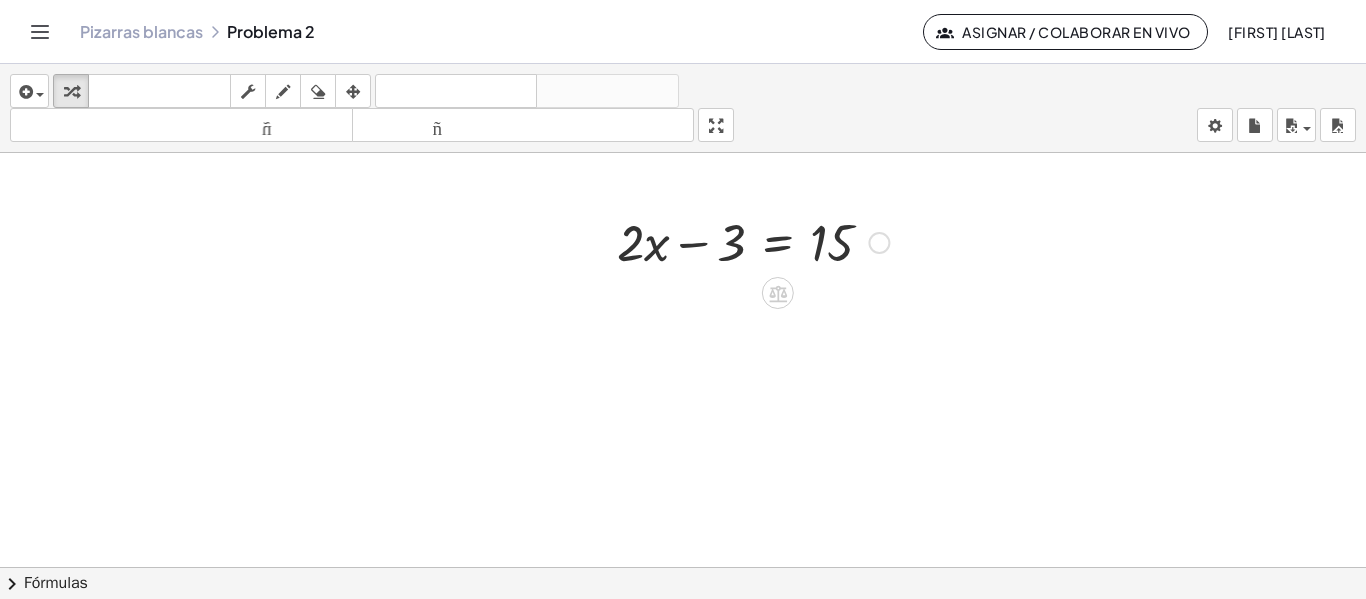 click on "Arreglar un error Línea de transformación Copiar línea como LaTeX Derivación de copia como LaTeX Ampliar nuevas líneas: Activado" at bounding box center [879, 243] 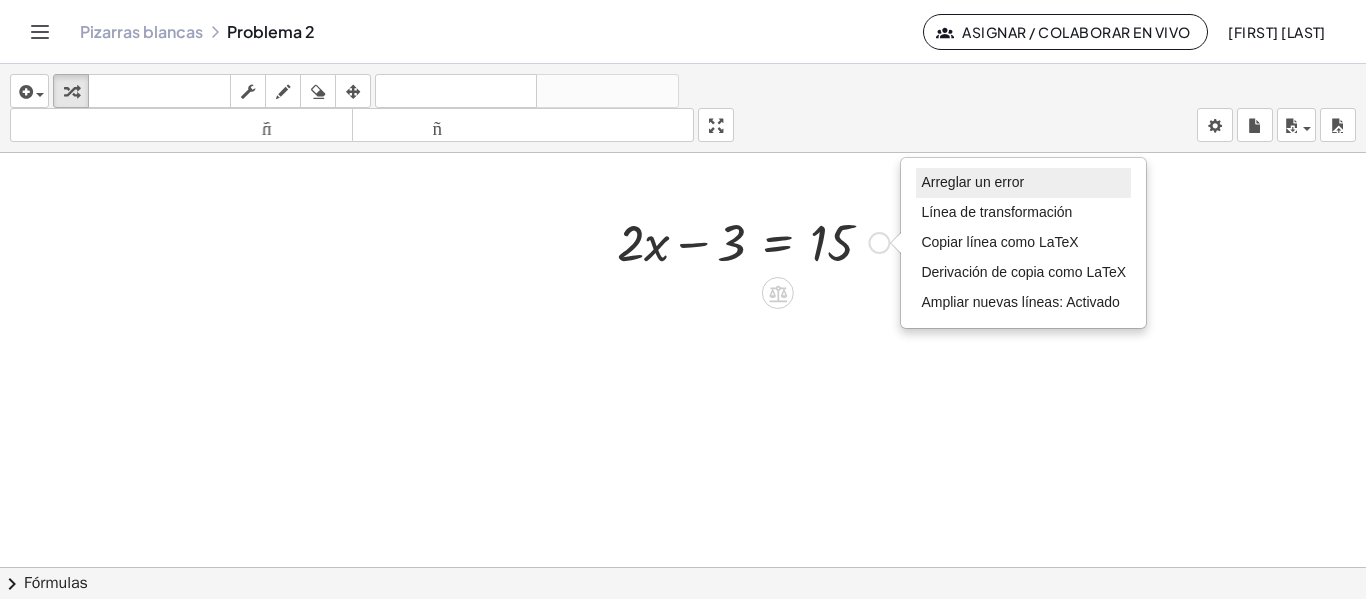 click on "Arreglar un error" at bounding box center [972, 182] 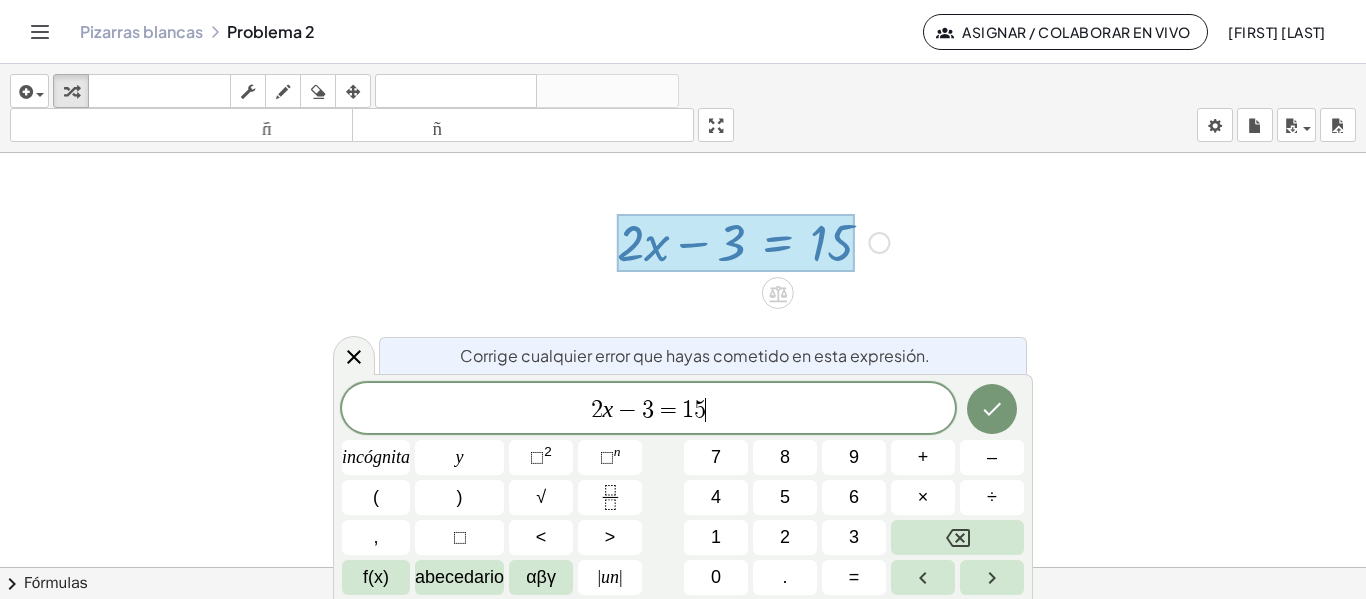 click at bounding box center (683, 523) 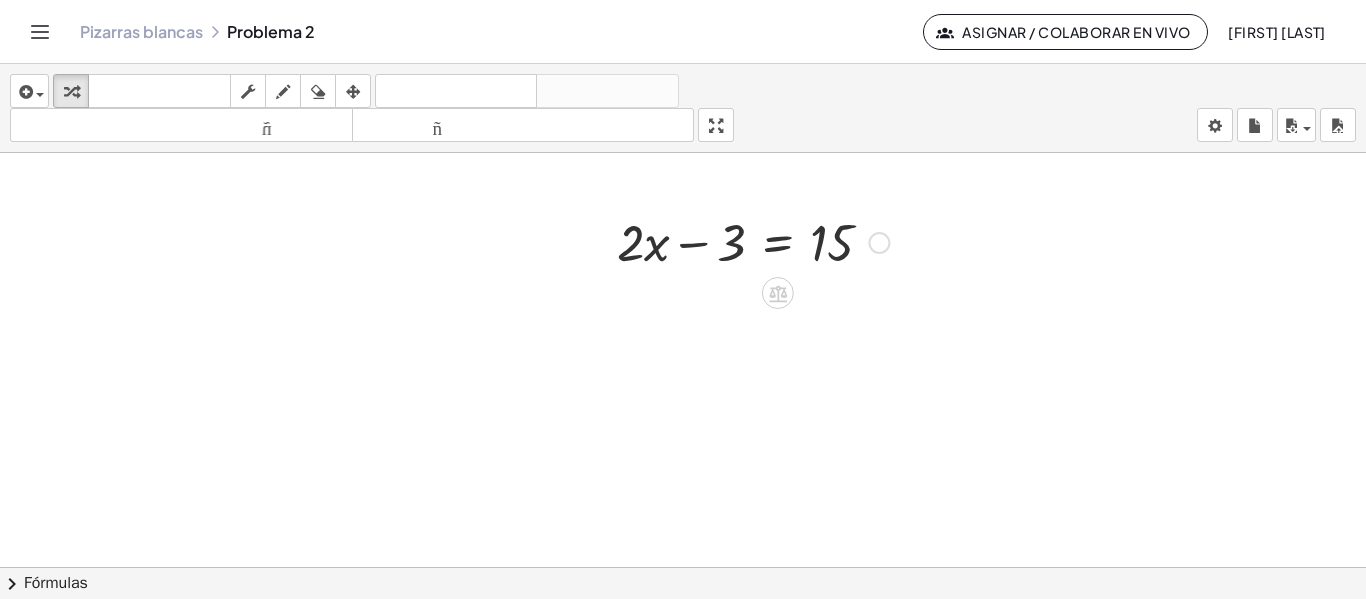 click at bounding box center [753, 241] 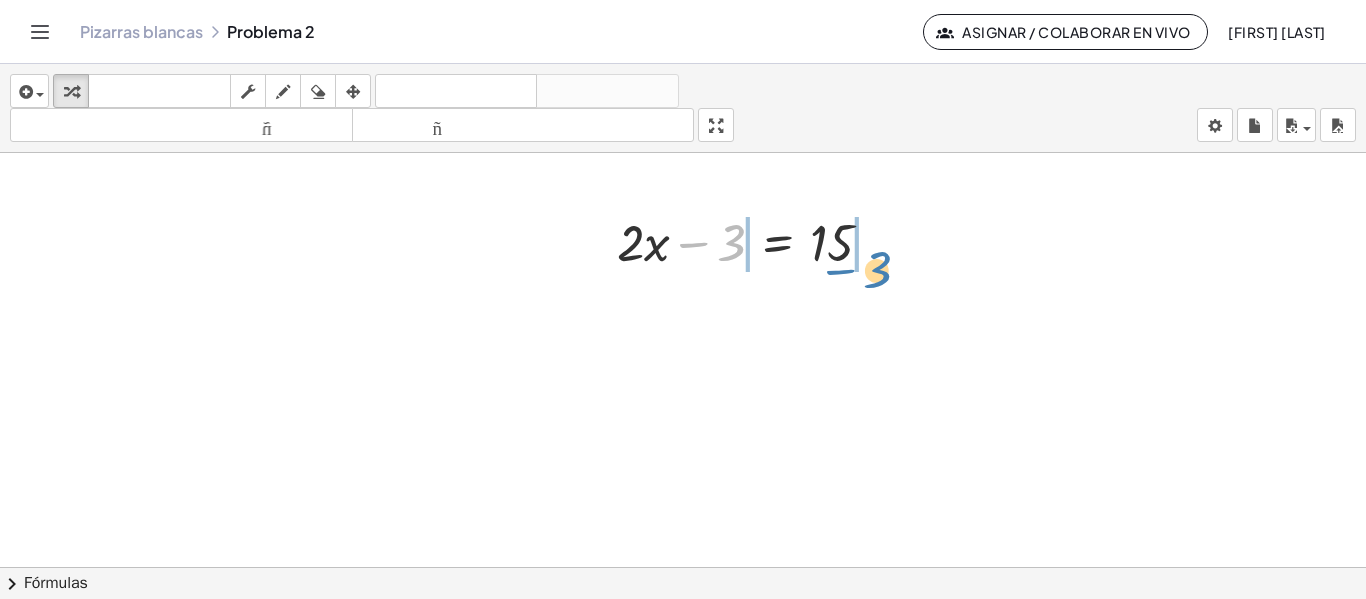 drag, startPoint x: 723, startPoint y: 247, endPoint x: 872, endPoint y: 274, distance: 151.42654 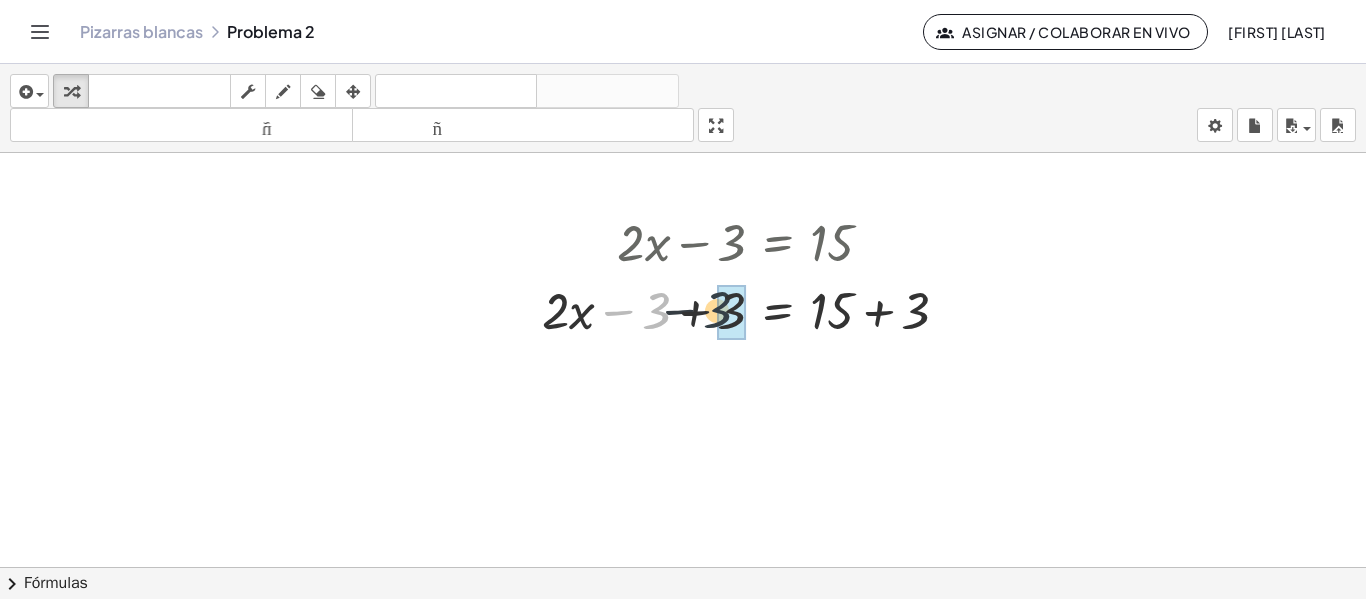 drag, startPoint x: 661, startPoint y: 318, endPoint x: 726, endPoint y: 317, distance: 65.00769 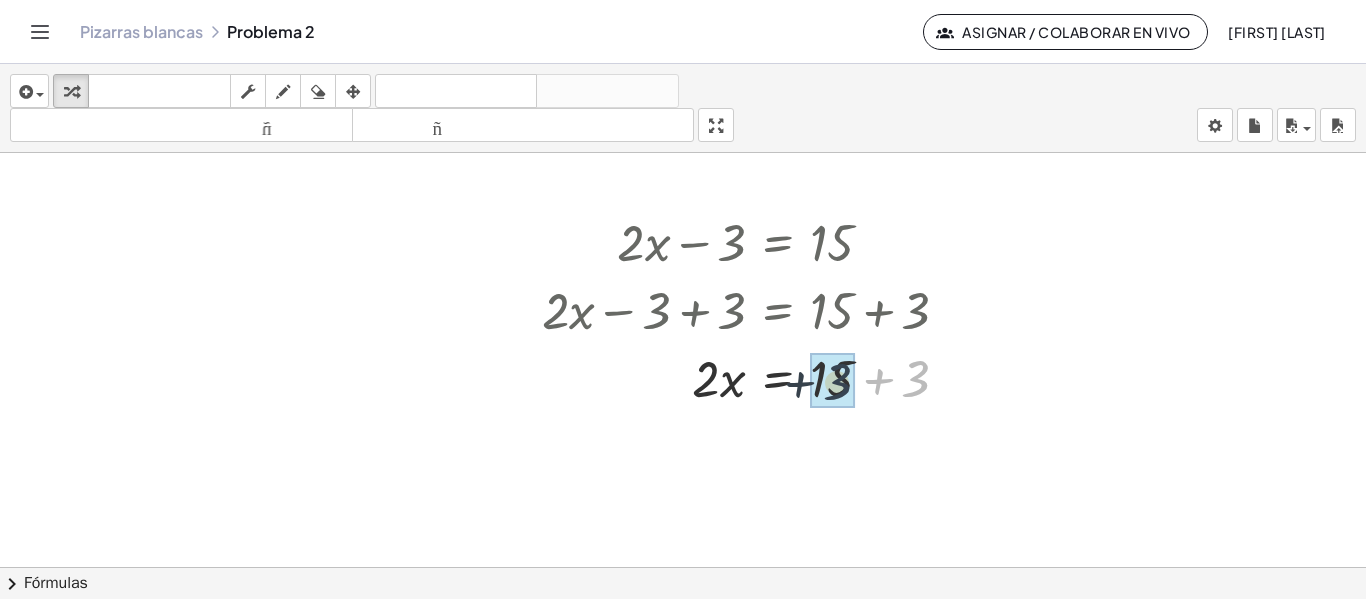 drag, startPoint x: 914, startPoint y: 378, endPoint x: 854, endPoint y: 381, distance: 60.074955 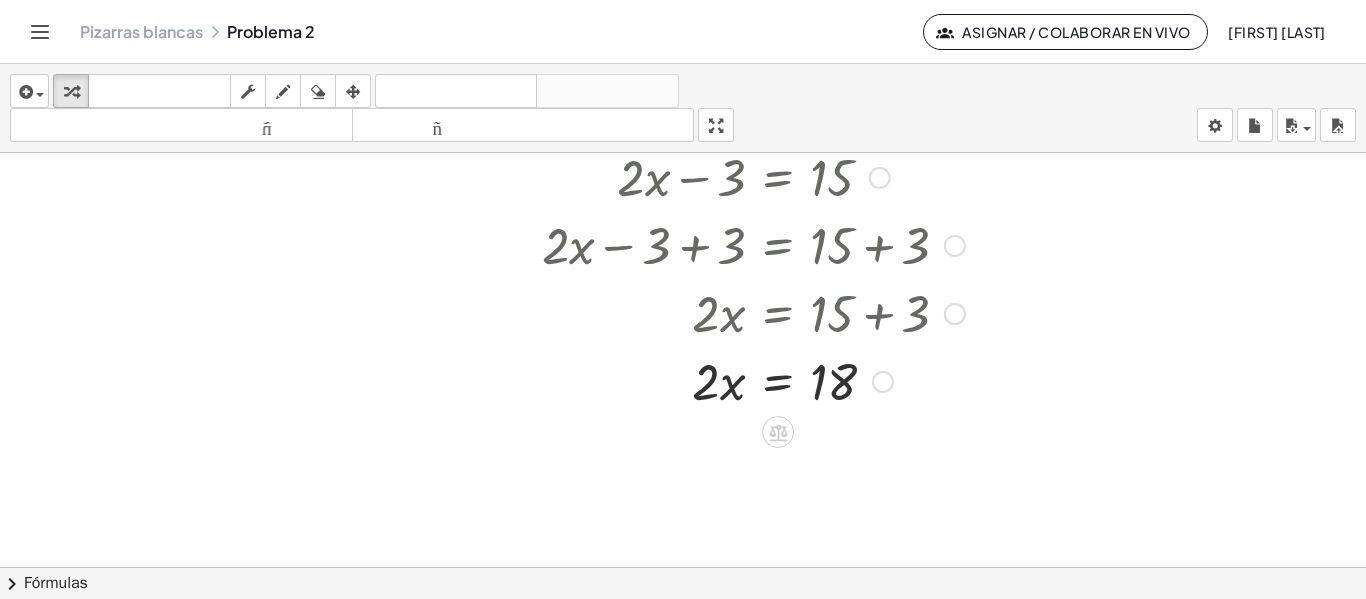 scroll, scrollTop: 141, scrollLeft: 0, axis: vertical 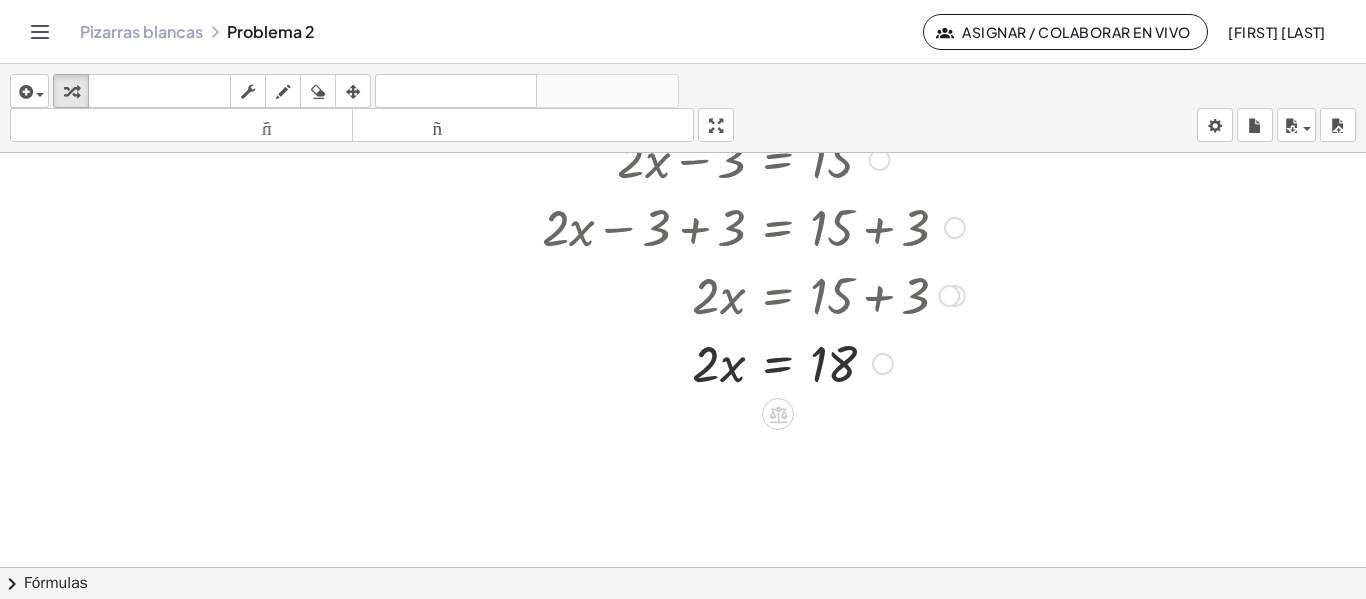 click at bounding box center [753, 362] 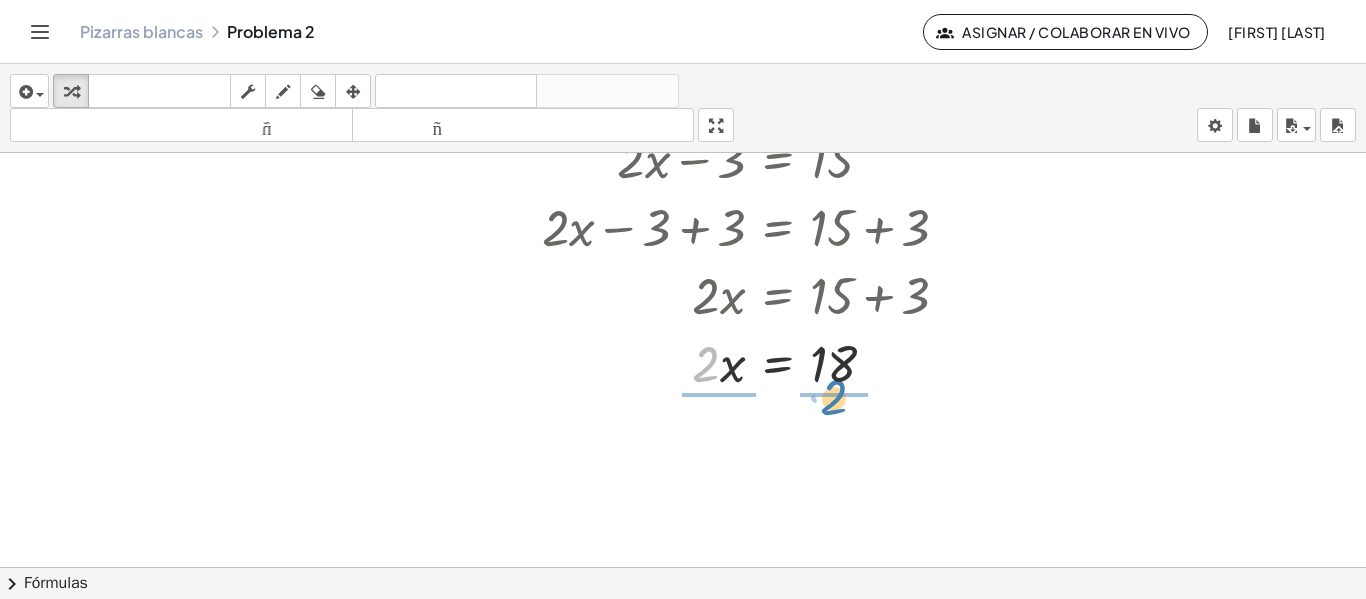 drag, startPoint x: 712, startPoint y: 376, endPoint x: 841, endPoint y: 409, distance: 133.15405 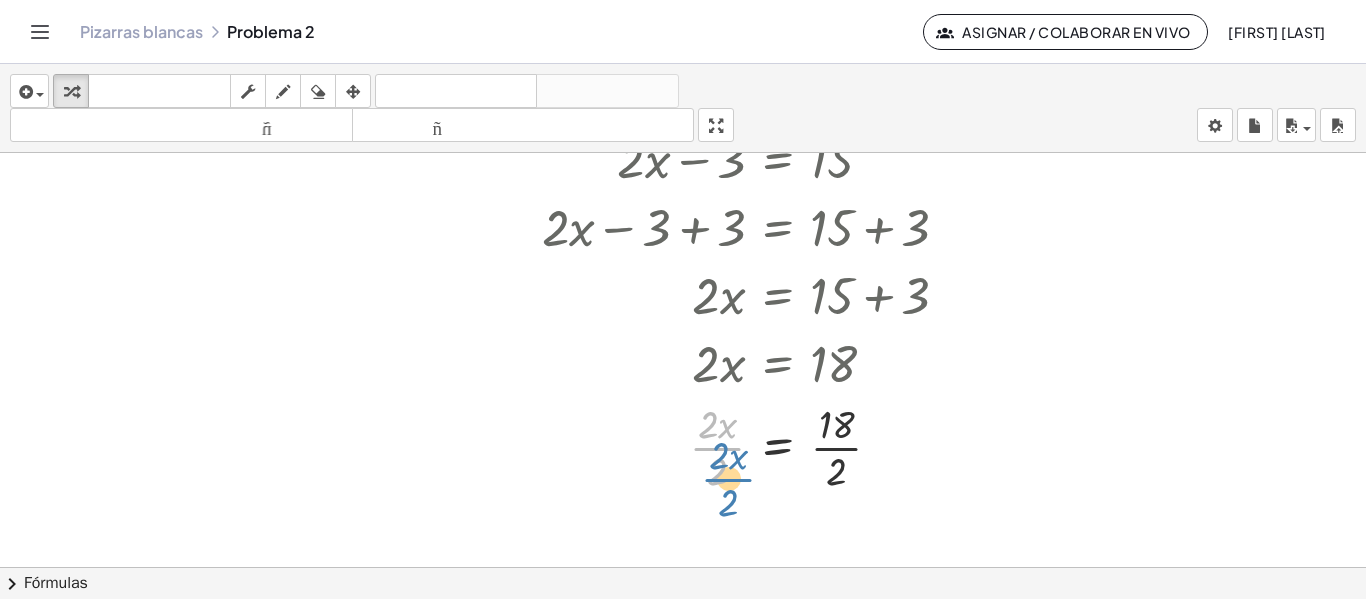click at bounding box center [753, 446] 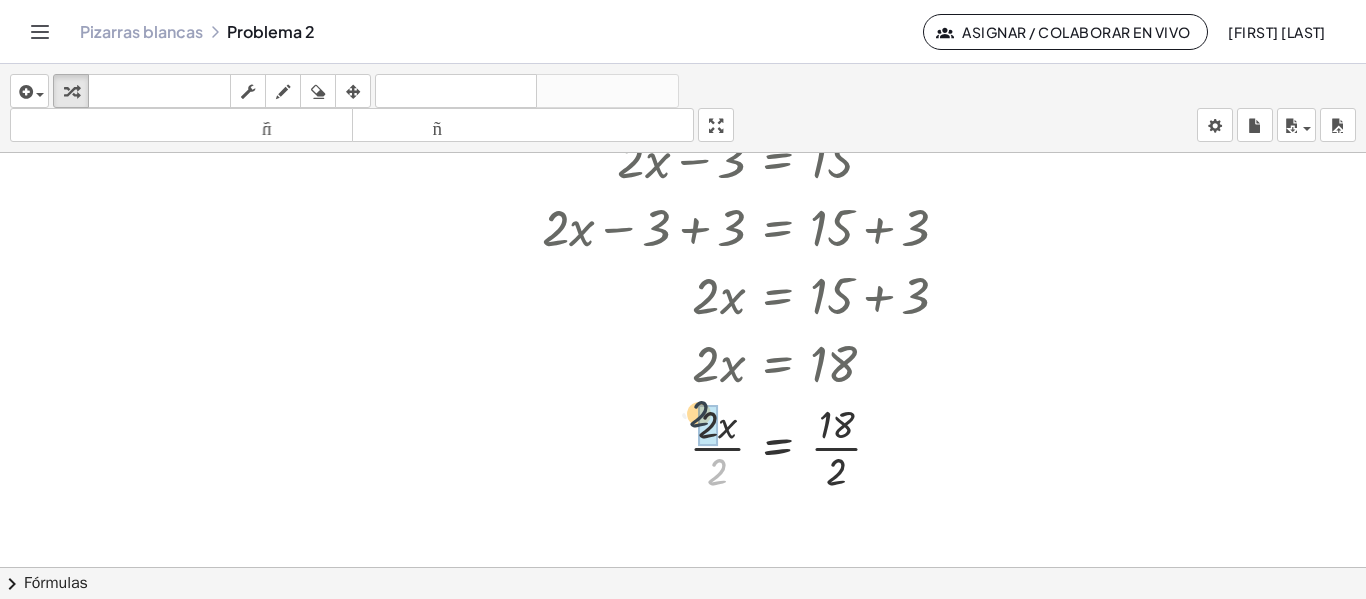 drag, startPoint x: 715, startPoint y: 470, endPoint x: 696, endPoint y: 409, distance: 63.89053 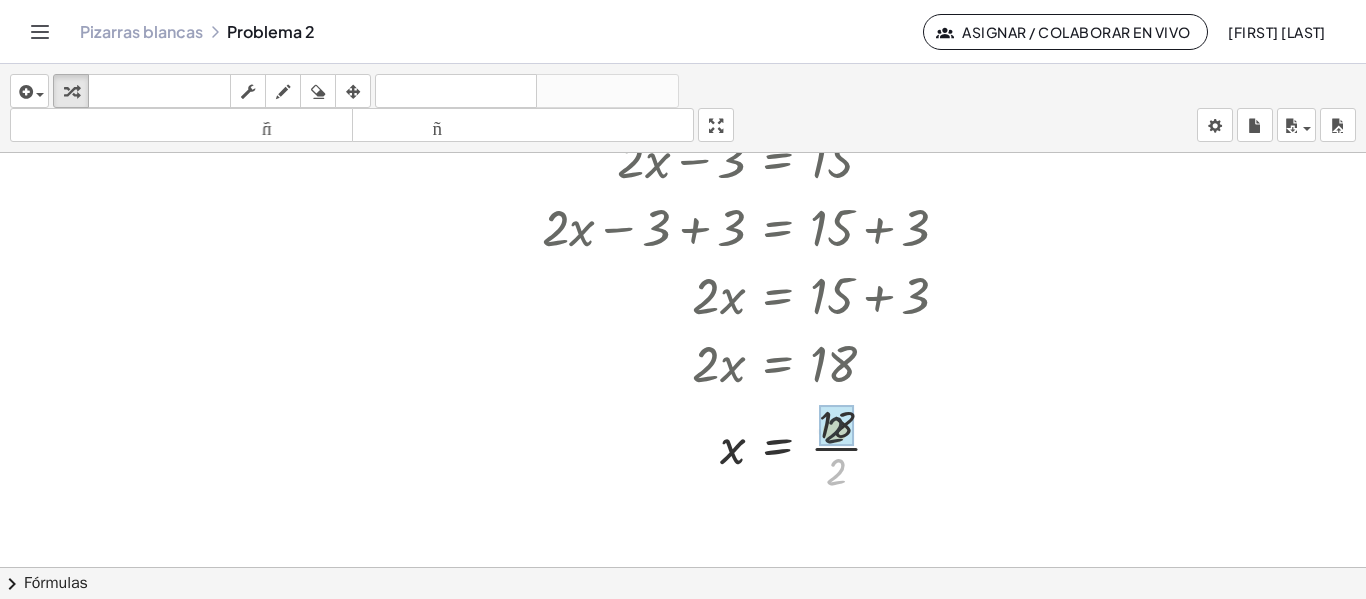 drag, startPoint x: 841, startPoint y: 472, endPoint x: 839, endPoint y: 421, distance: 51.0392 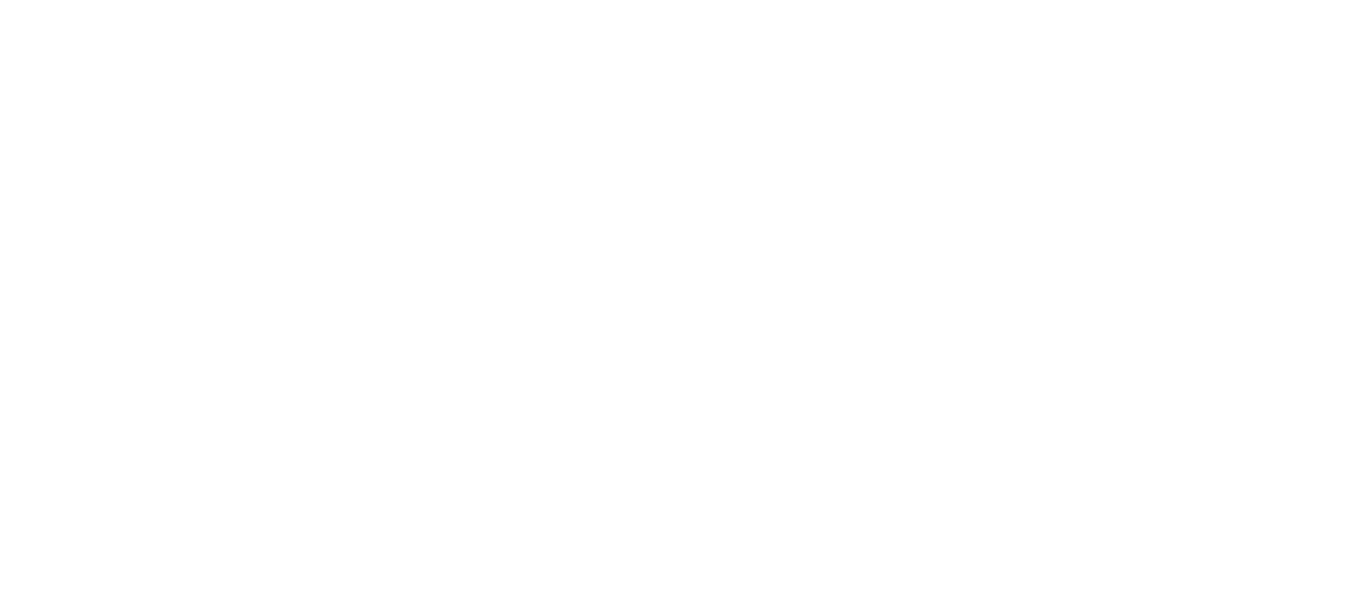 scroll, scrollTop: 0, scrollLeft: 0, axis: both 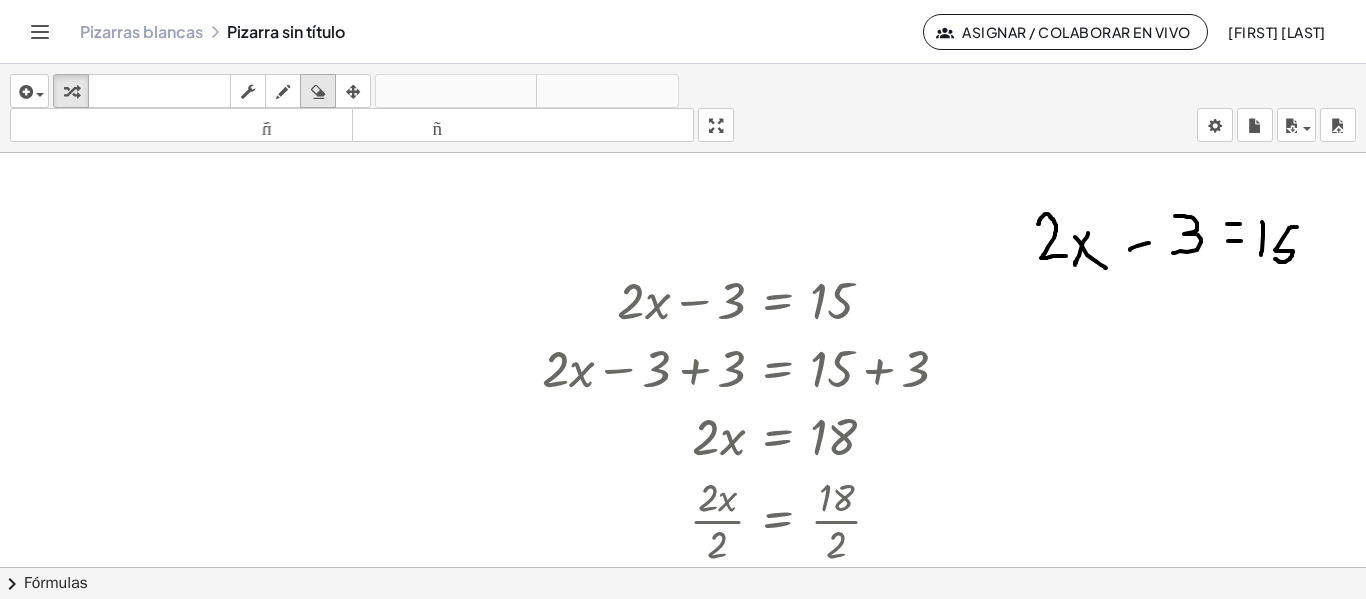 click at bounding box center (318, 92) 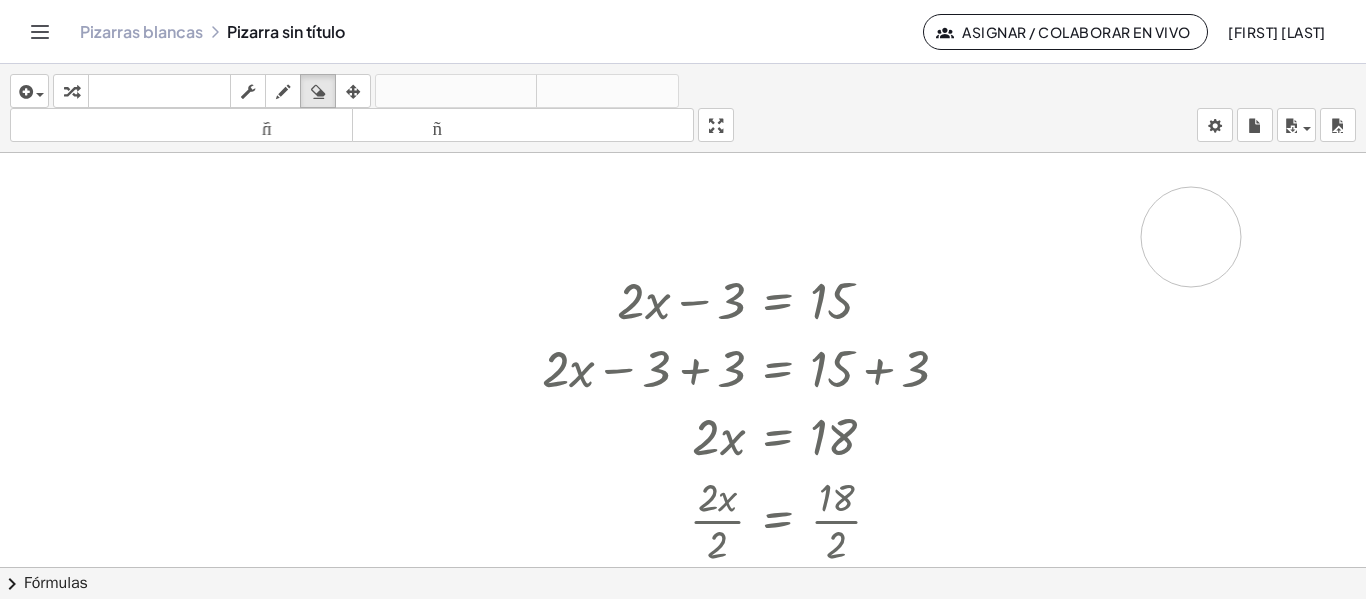 drag, startPoint x: 1024, startPoint y: 222, endPoint x: 1191, endPoint y: 236, distance: 167.5858 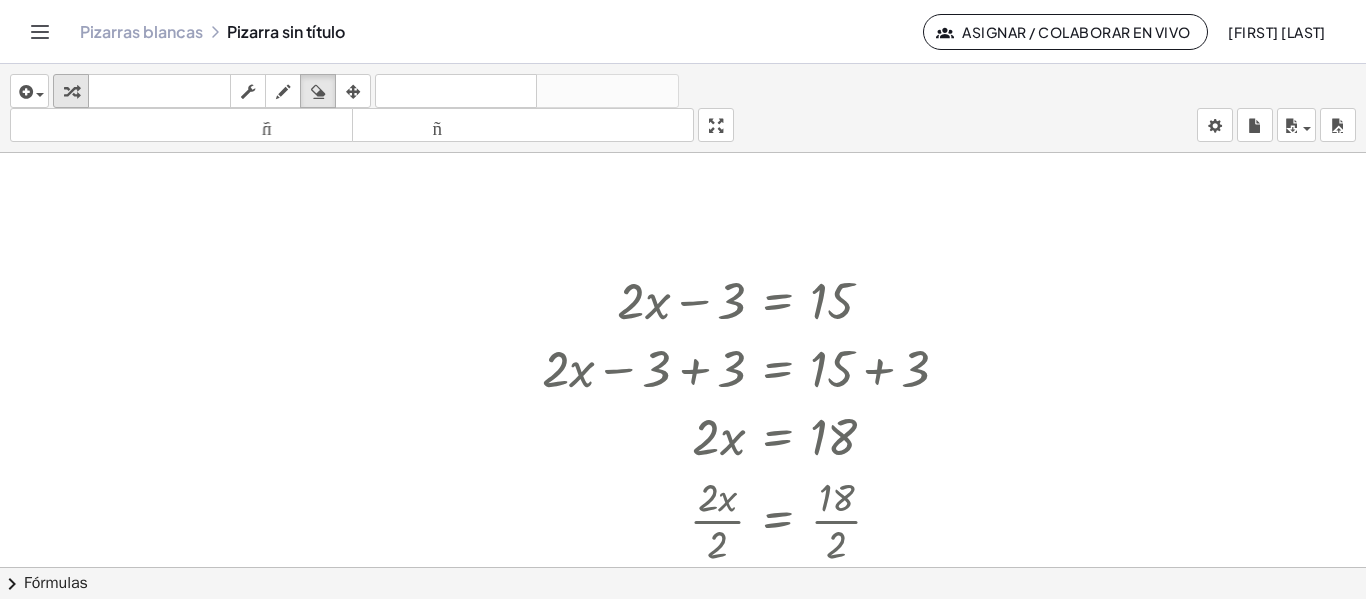 click at bounding box center (71, 92) 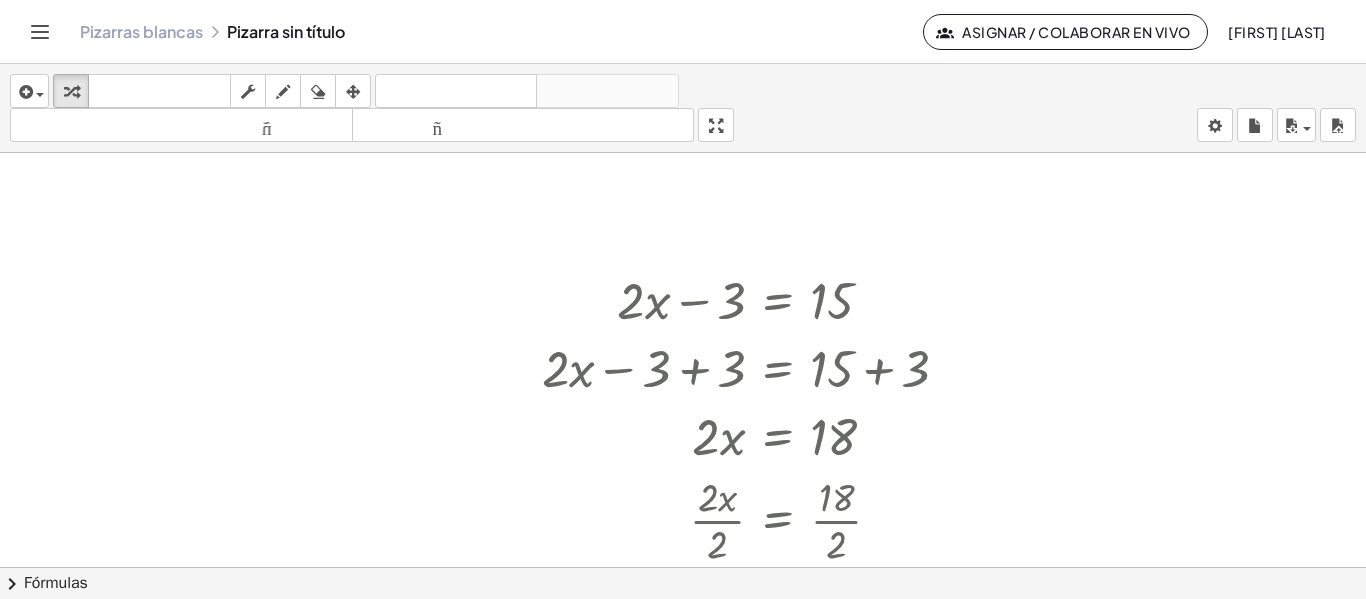 click on "Asignar / Colaborar en vivo" 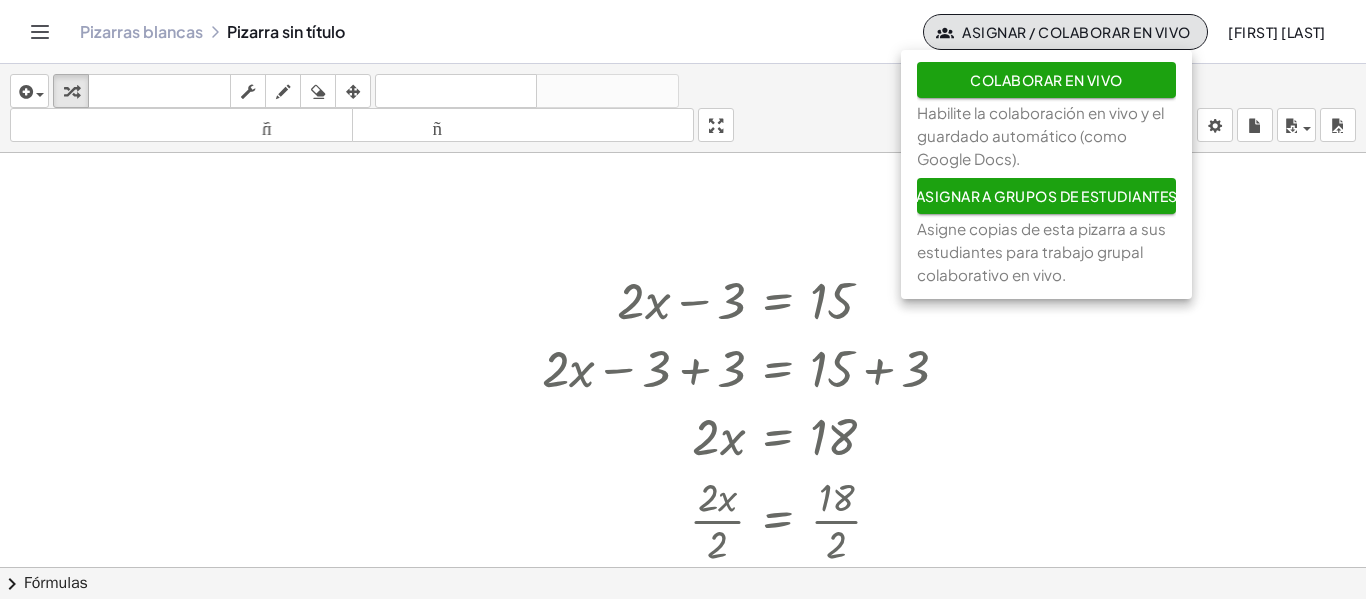 click on "Pizarras blancas Pizarra sin título Asignar / Colaborar en vivo Lenis Terrado" at bounding box center [683, 31] 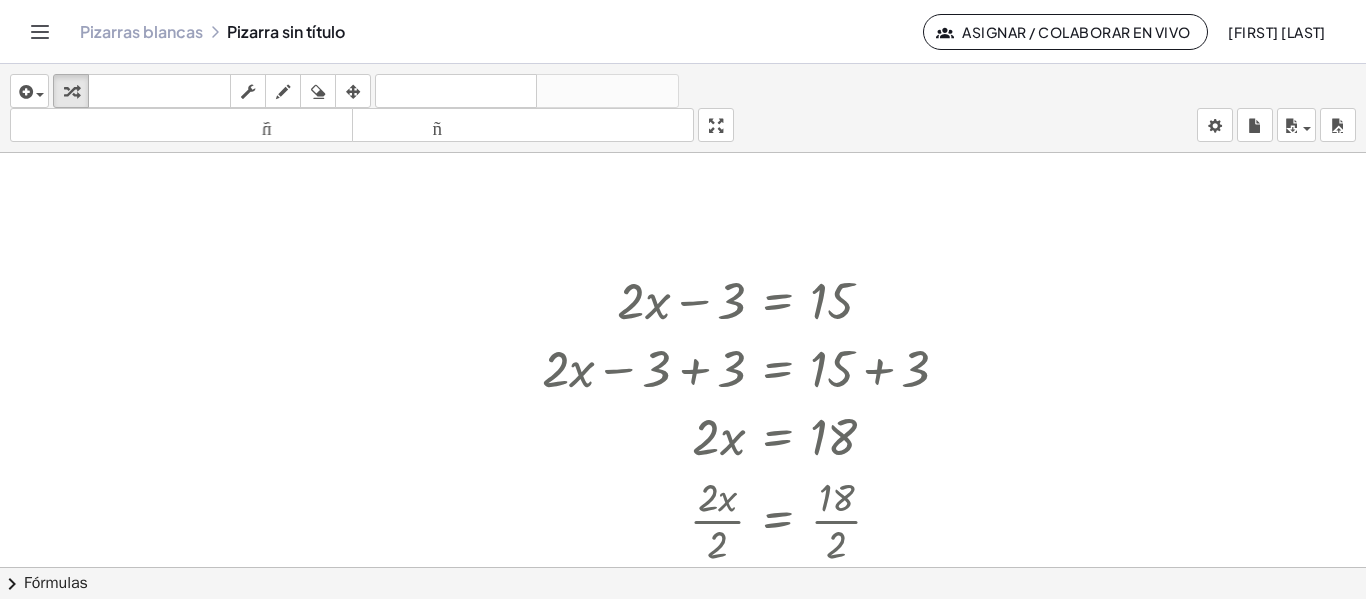 click 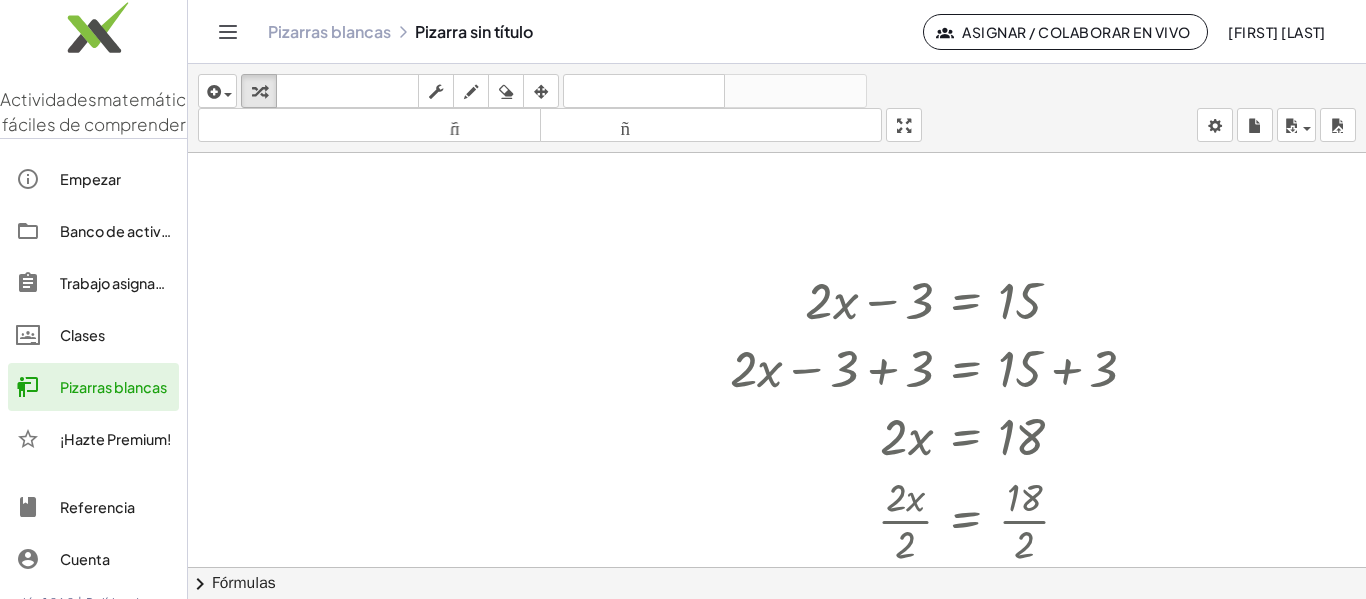 click on "Empezar" 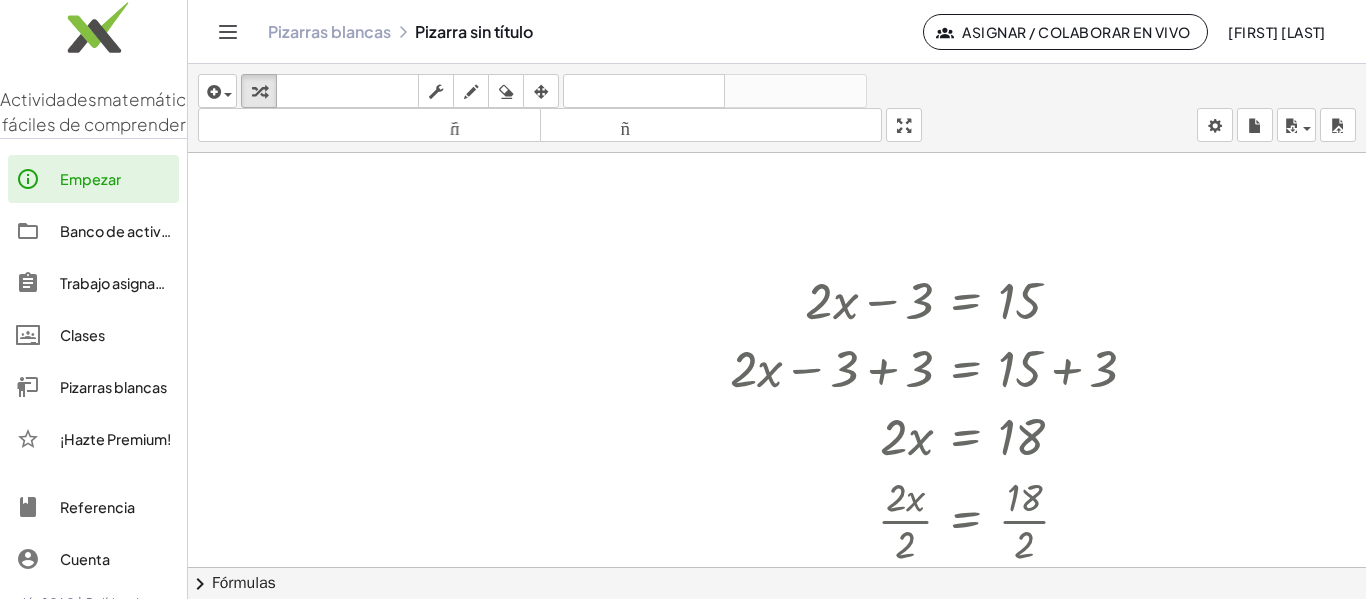 click on "Trabajo asignado" at bounding box center (117, 283) 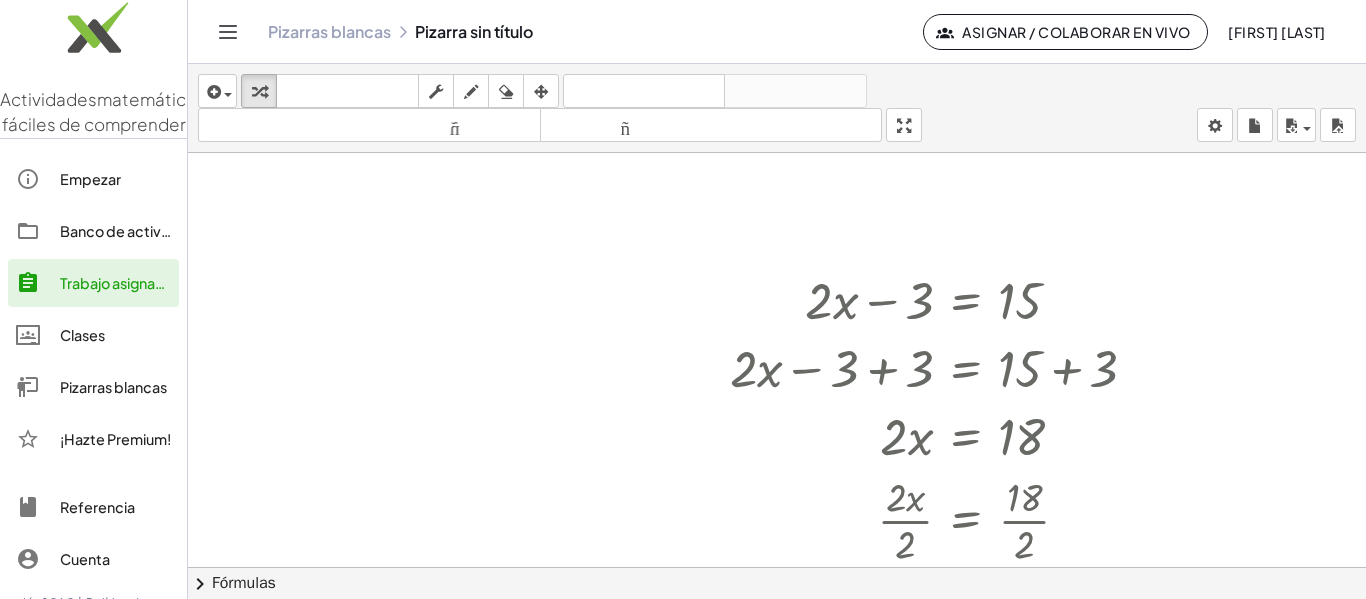 click on "Pizarras blancas" 